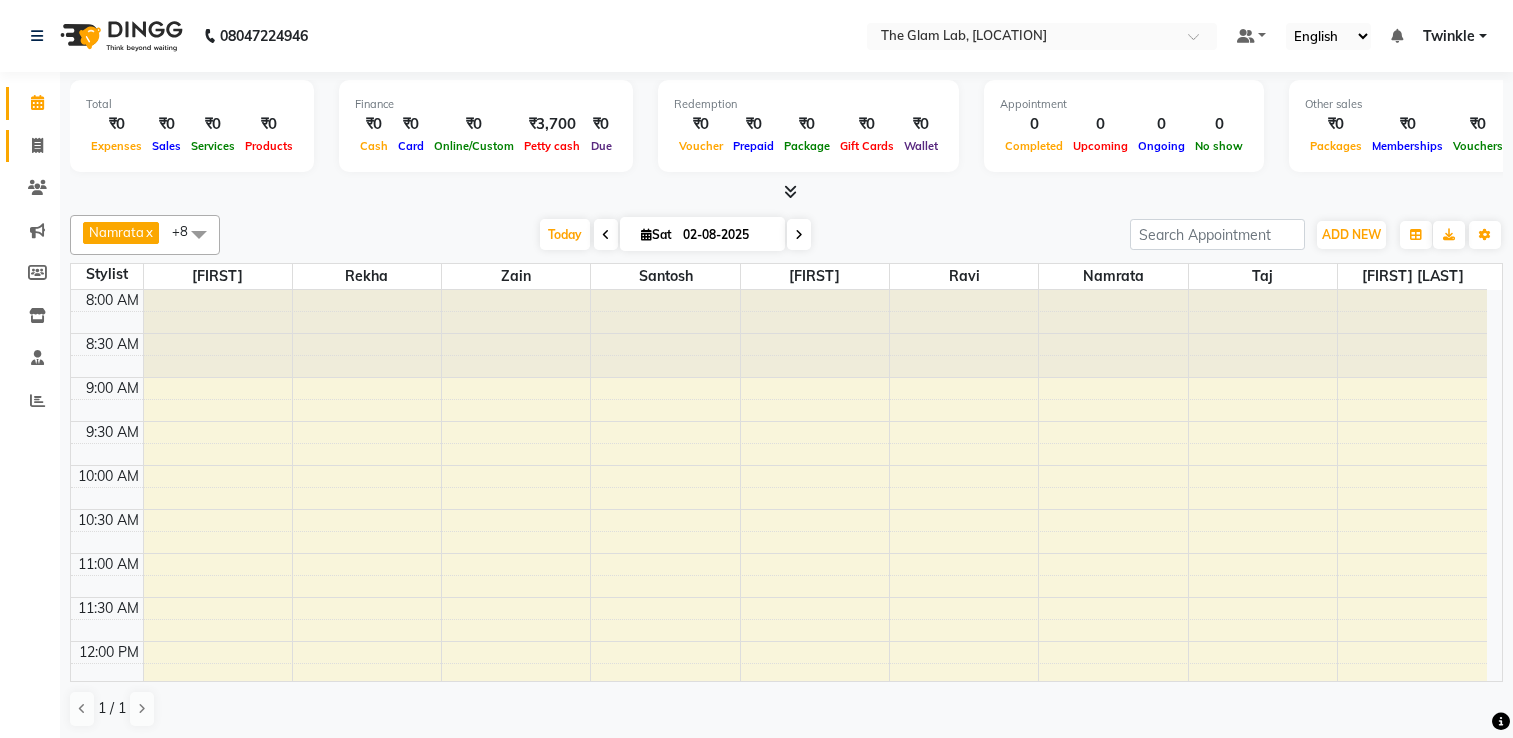 scroll, scrollTop: 0, scrollLeft: 0, axis: both 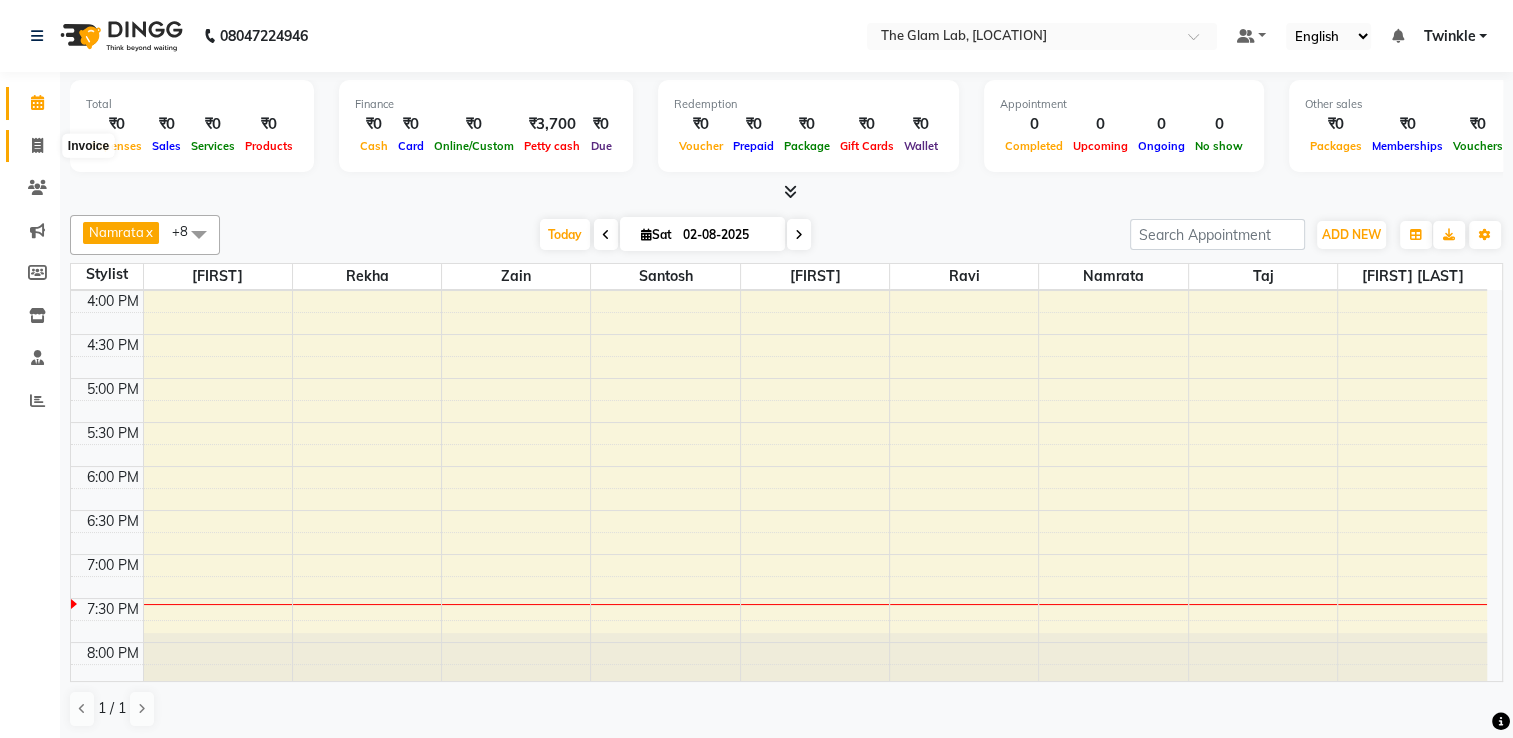 click 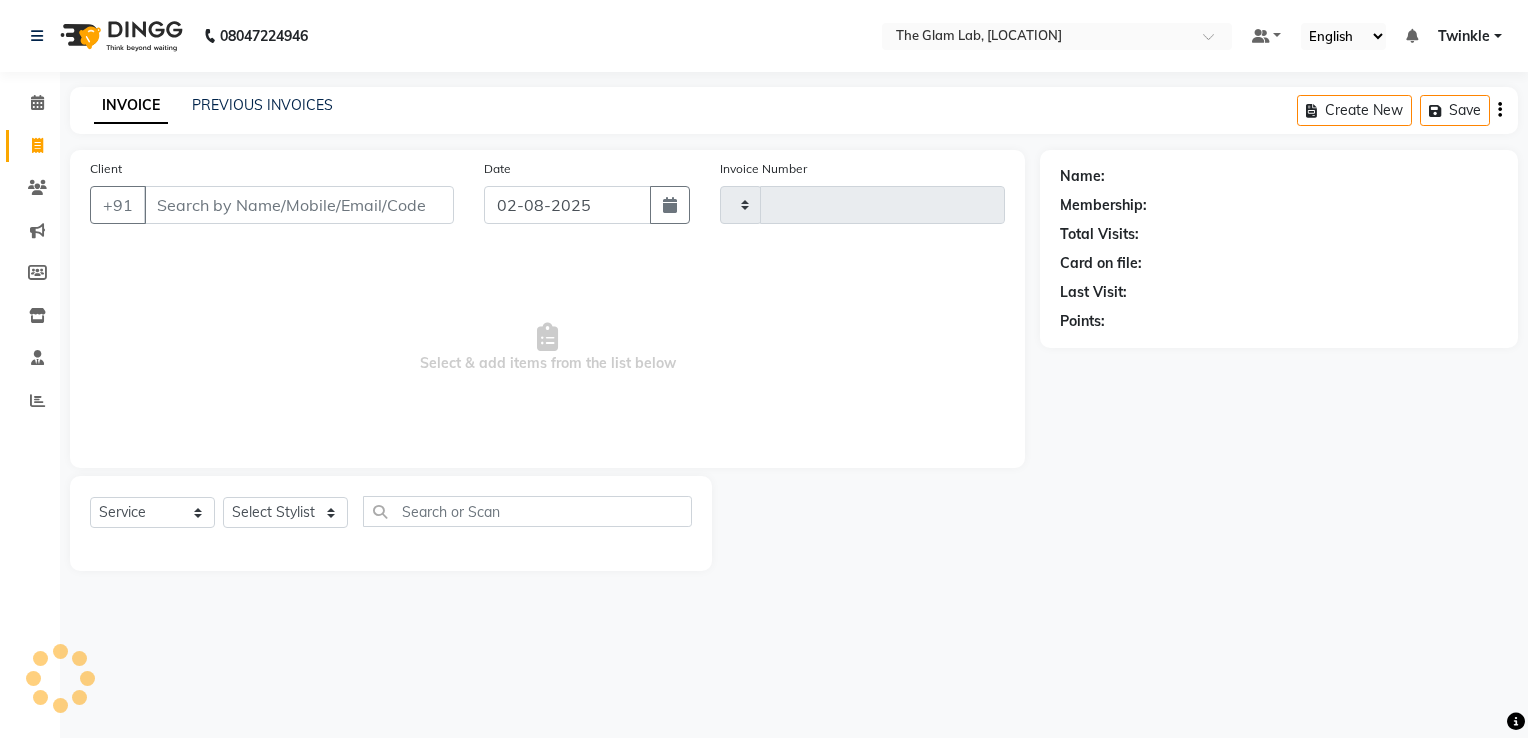 type on "0019" 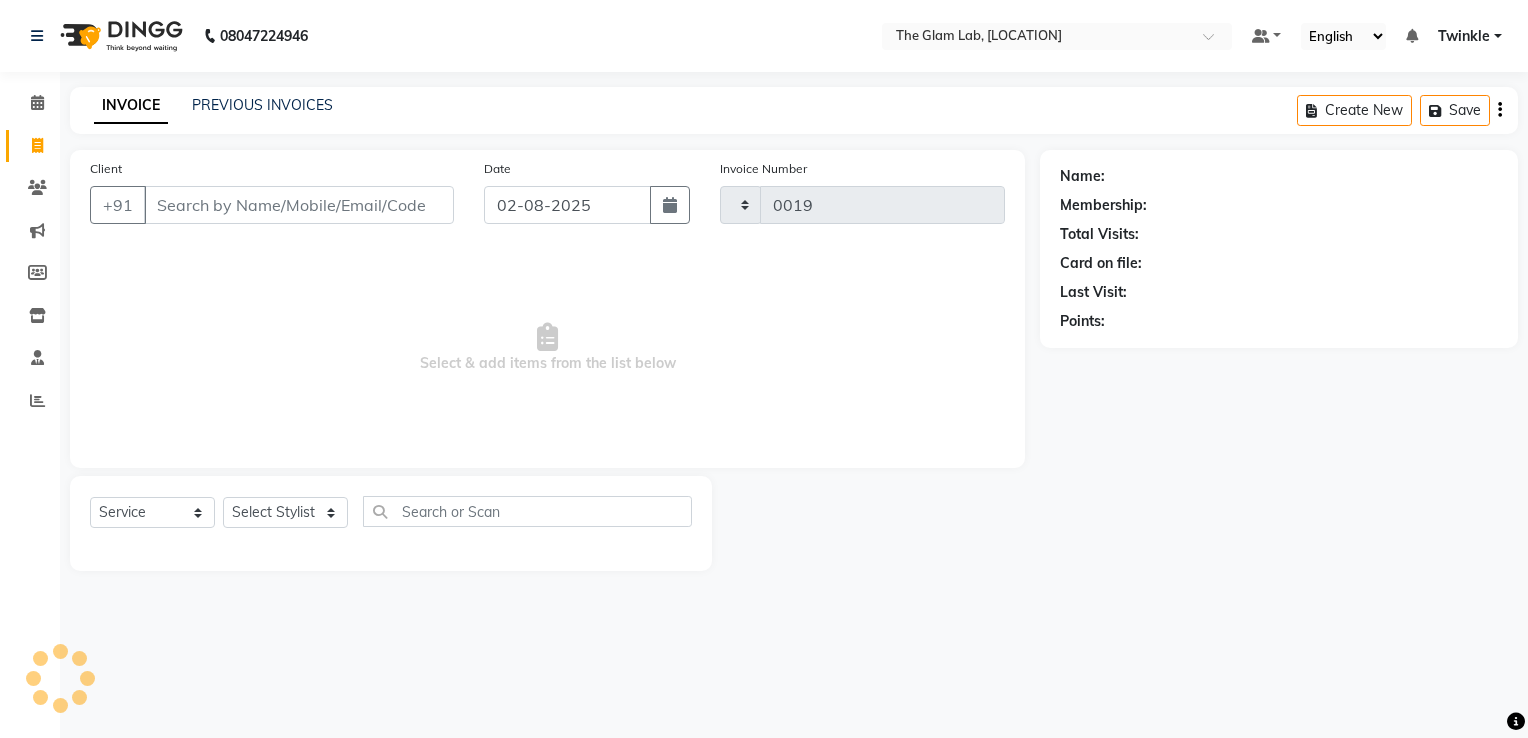select on "4136" 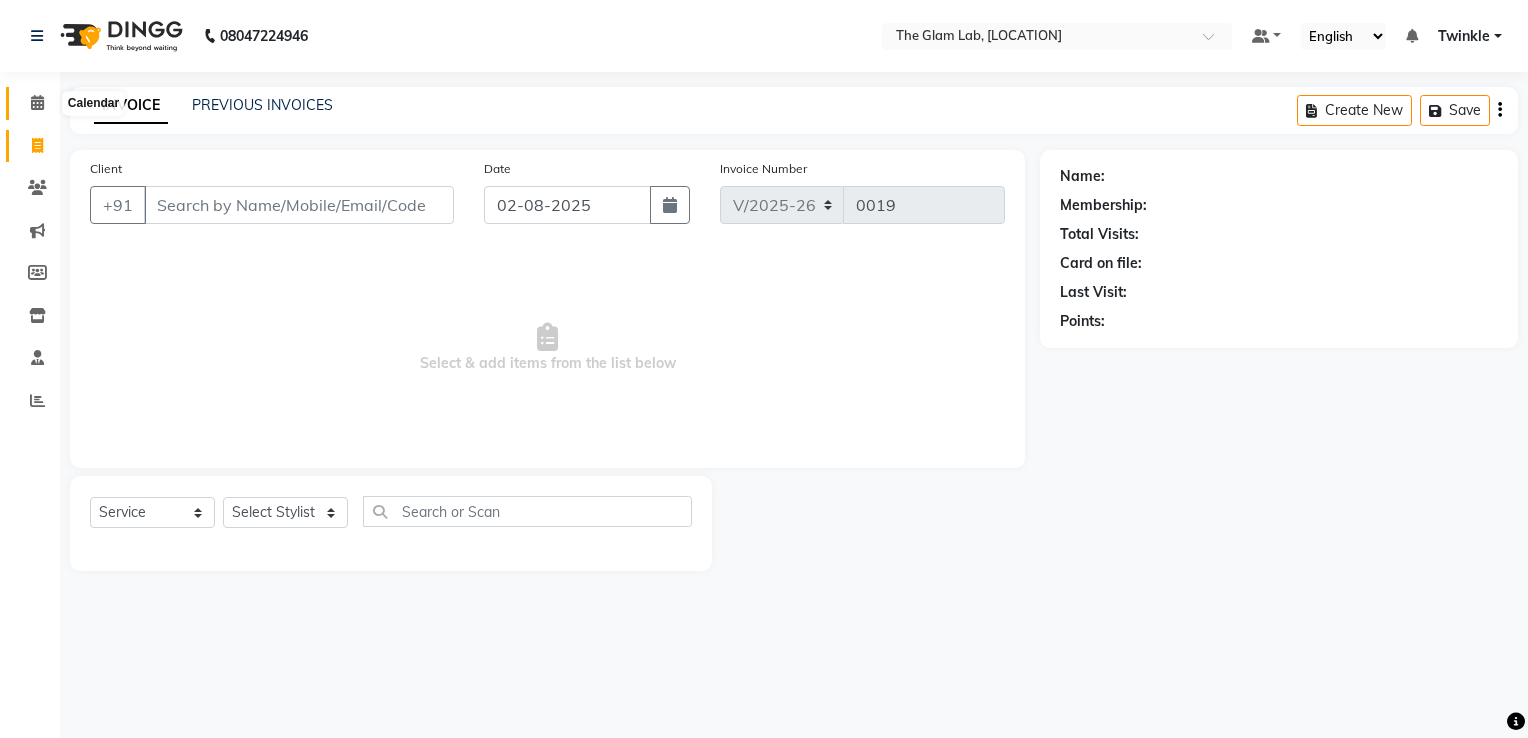click 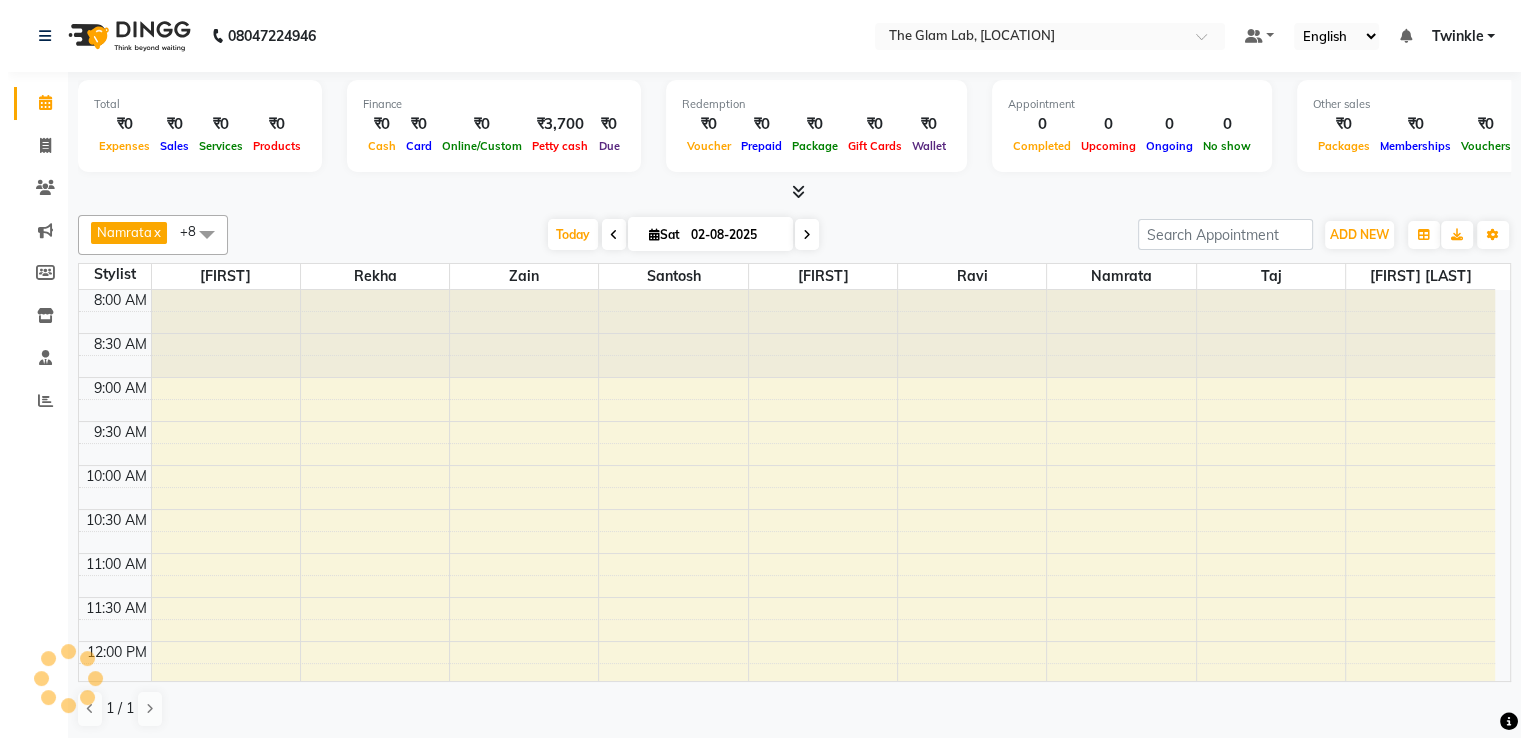 scroll, scrollTop: 0, scrollLeft: 0, axis: both 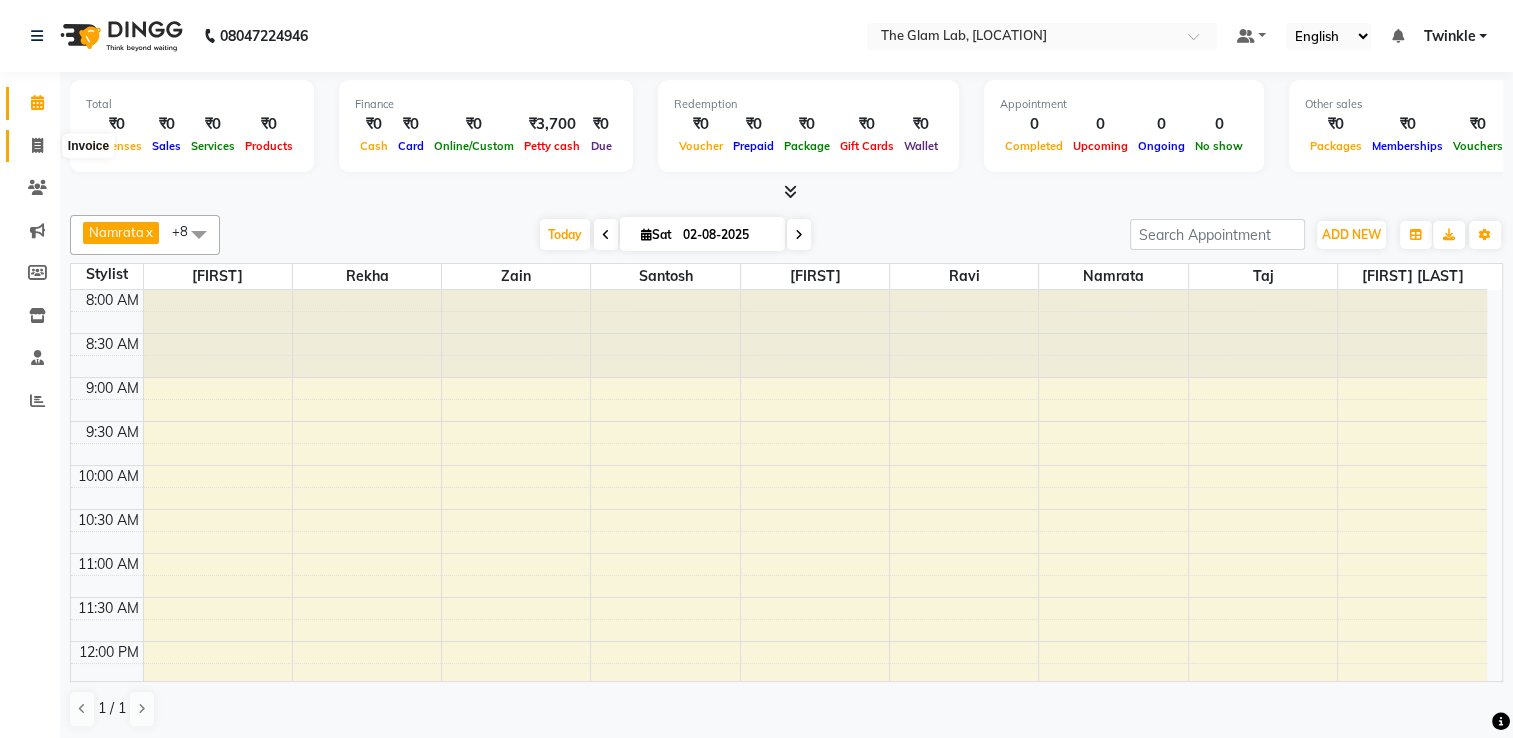 click 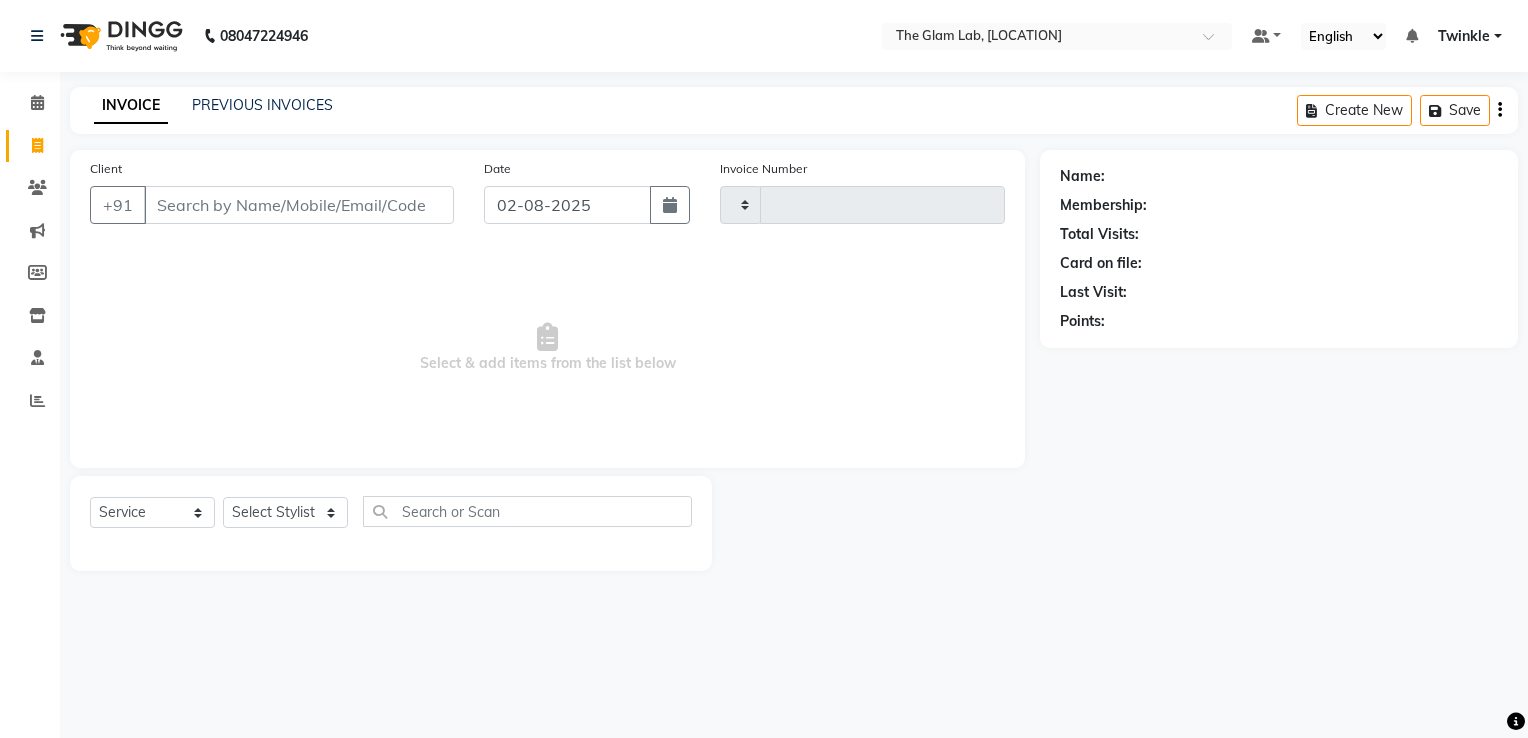 type on "0019" 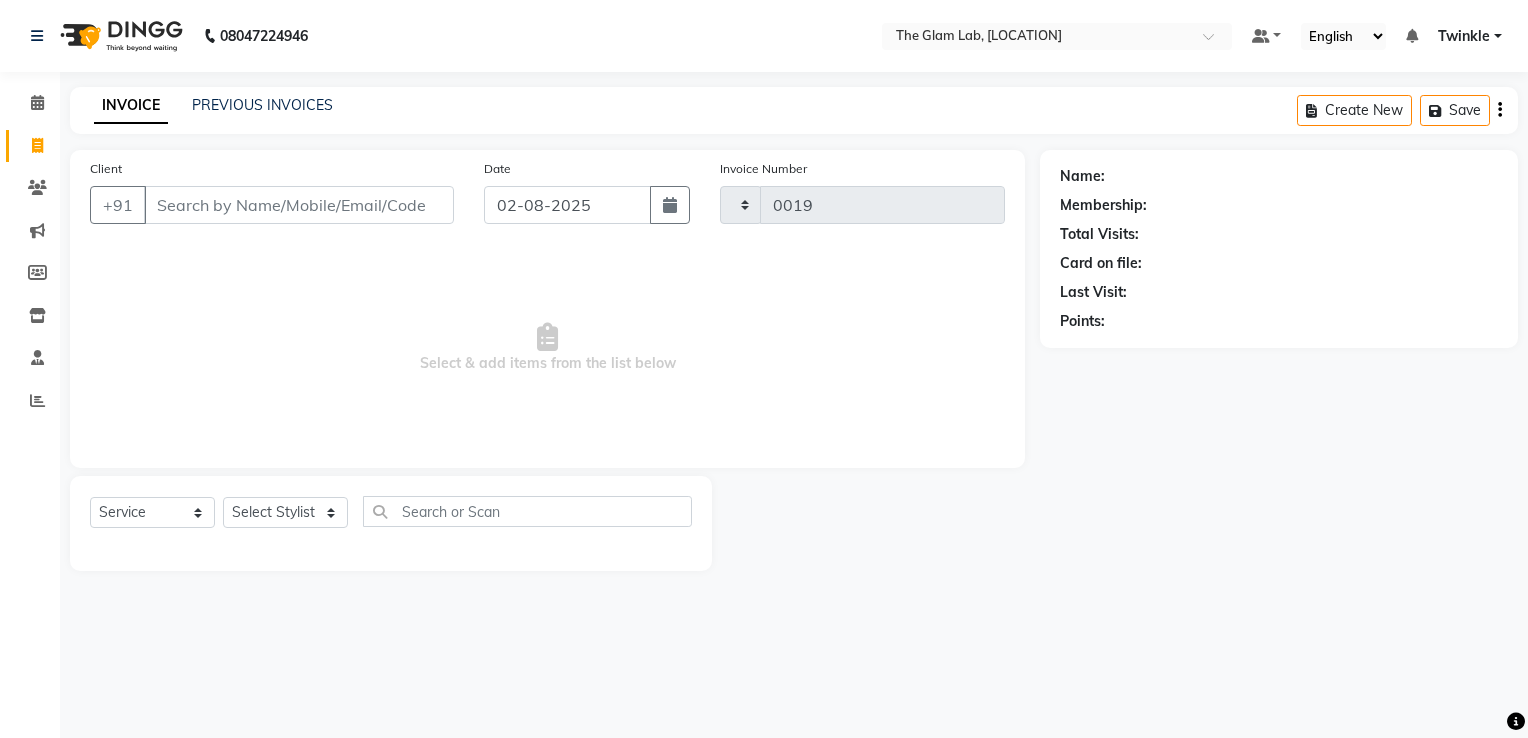 select on "4136" 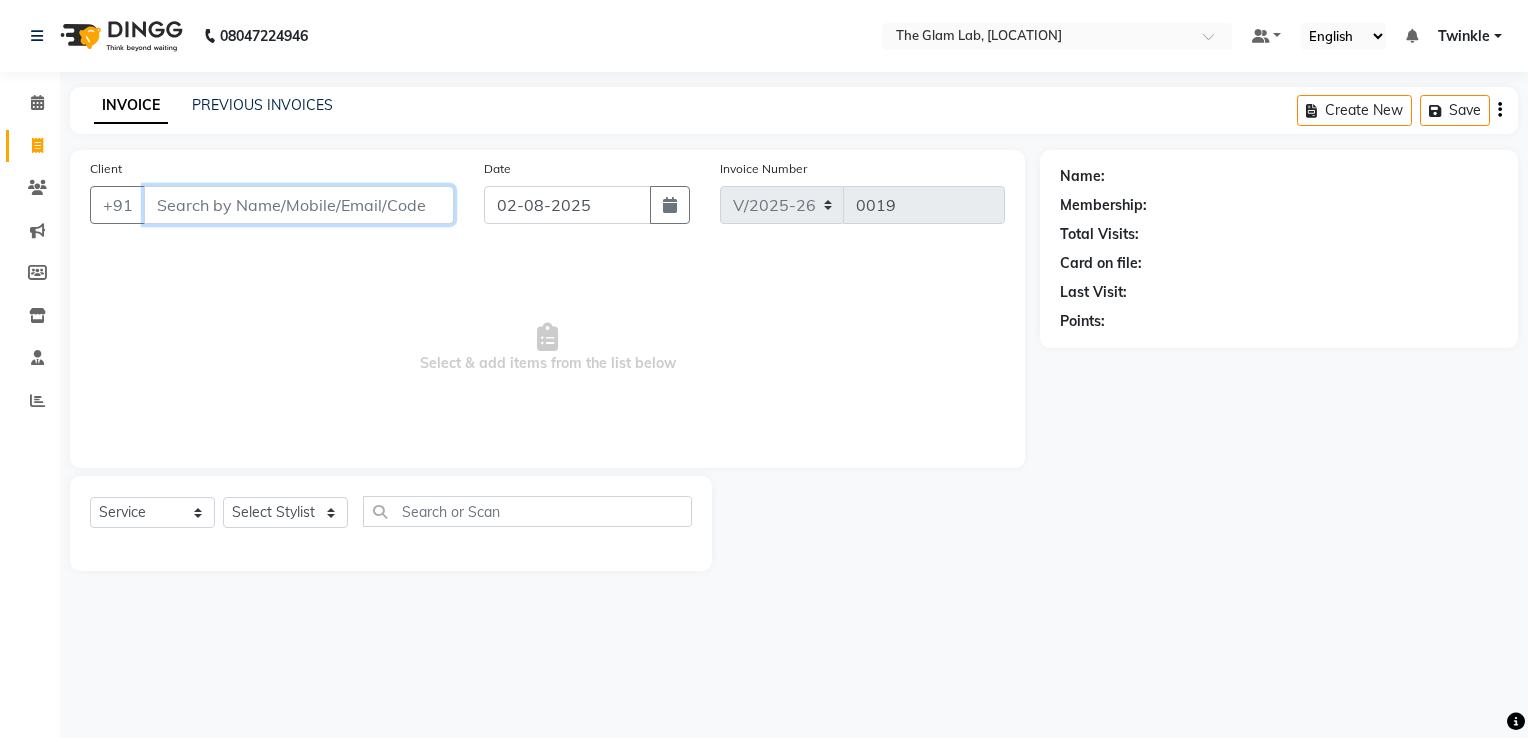 click on "Client" at bounding box center (299, 205) 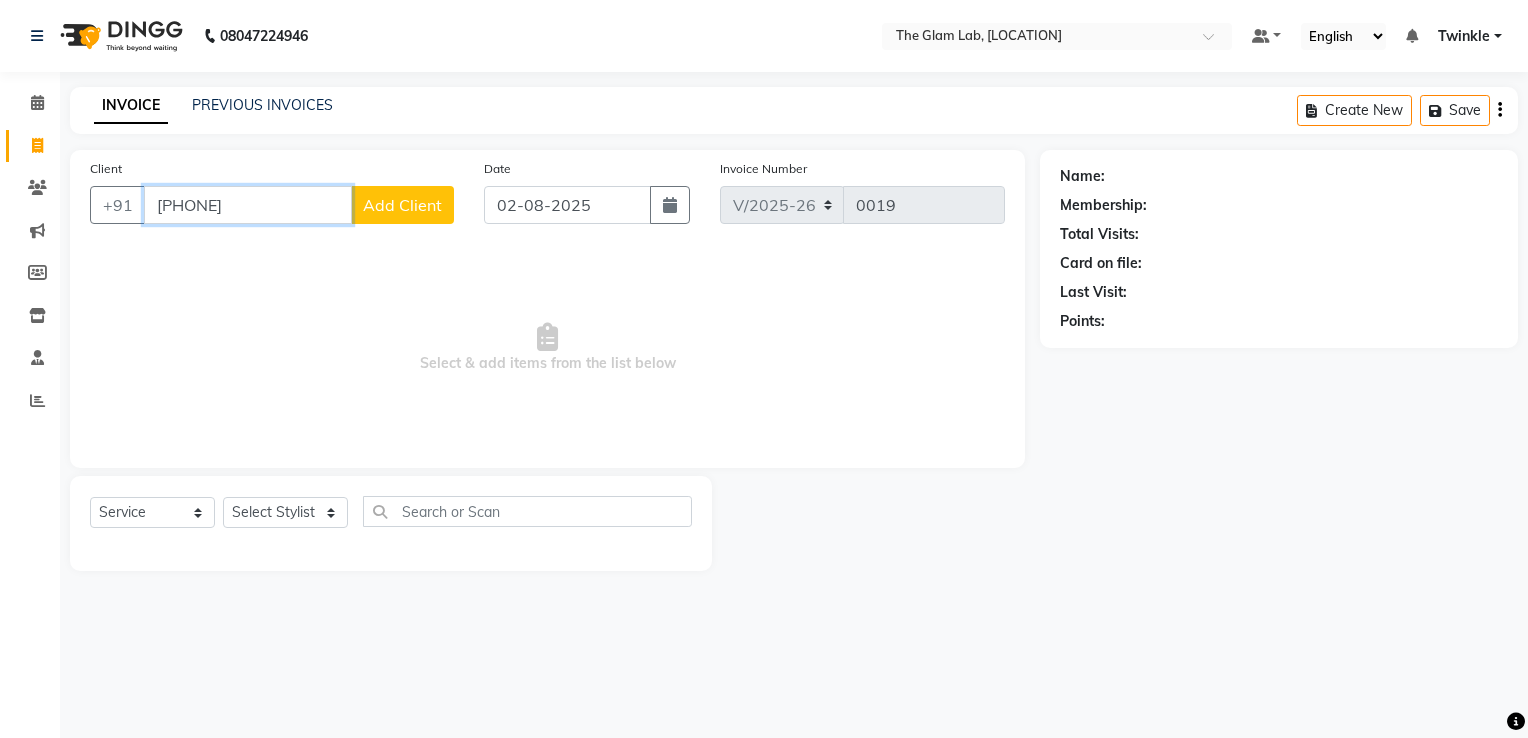 type on "[PHONE]" 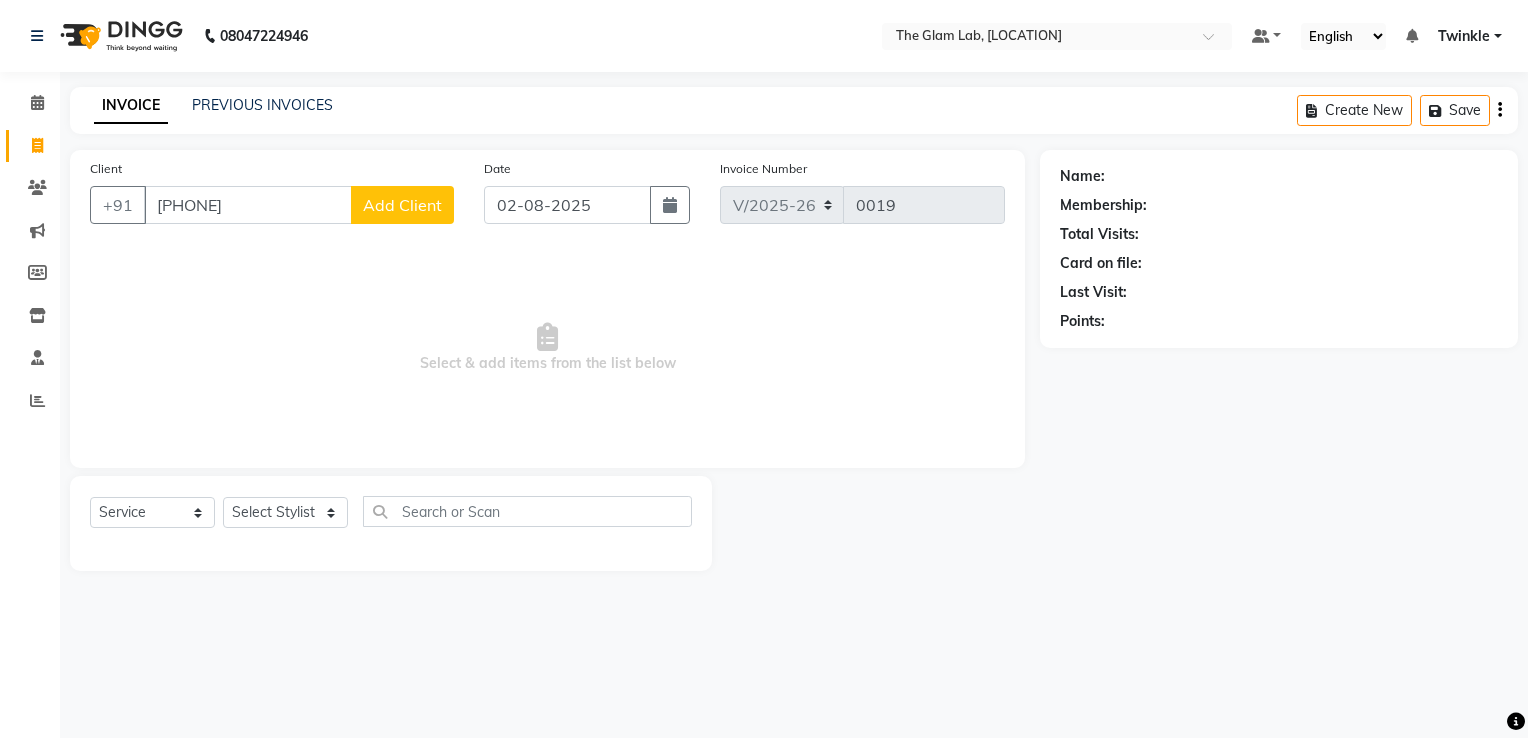 click on "Add Client" 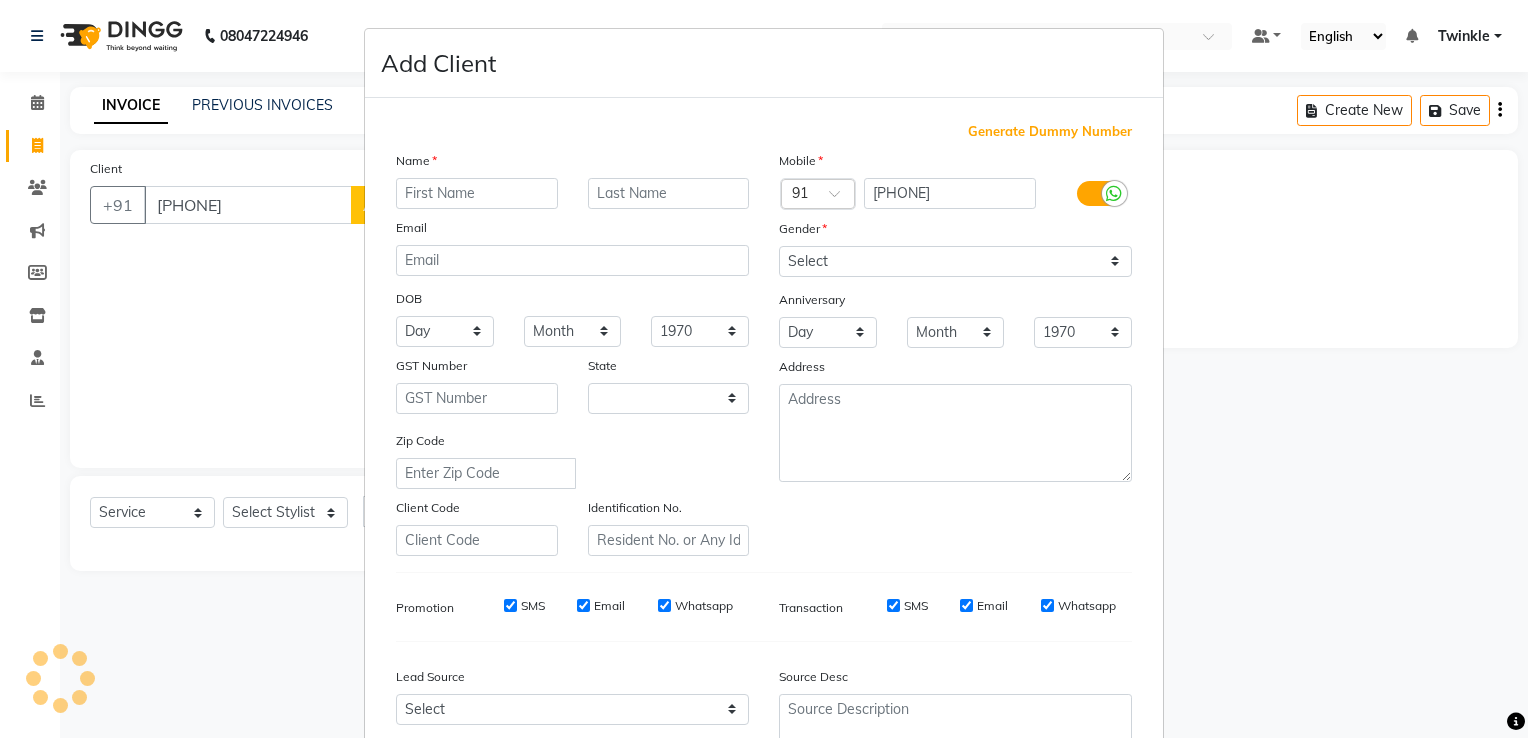 select on "22" 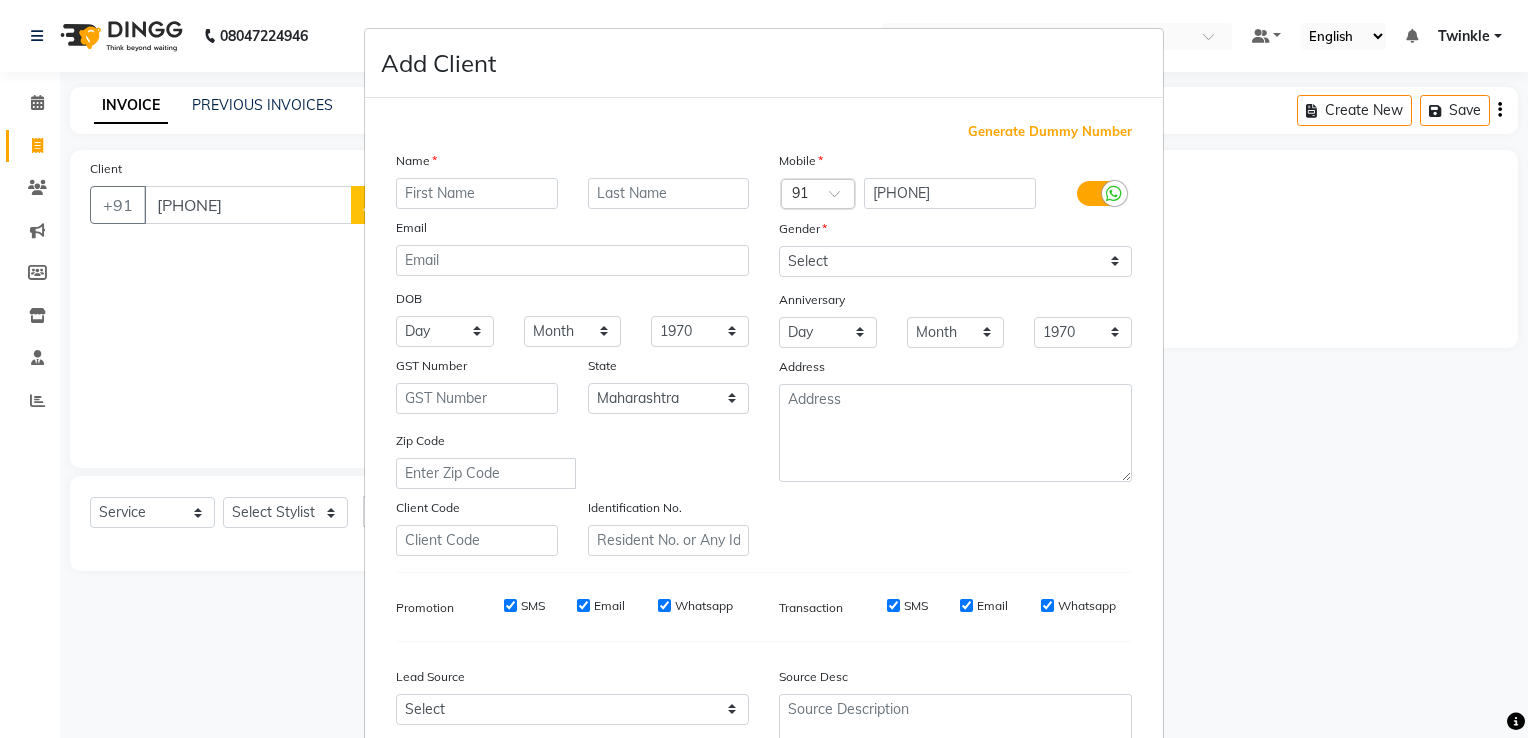 click at bounding box center [477, 193] 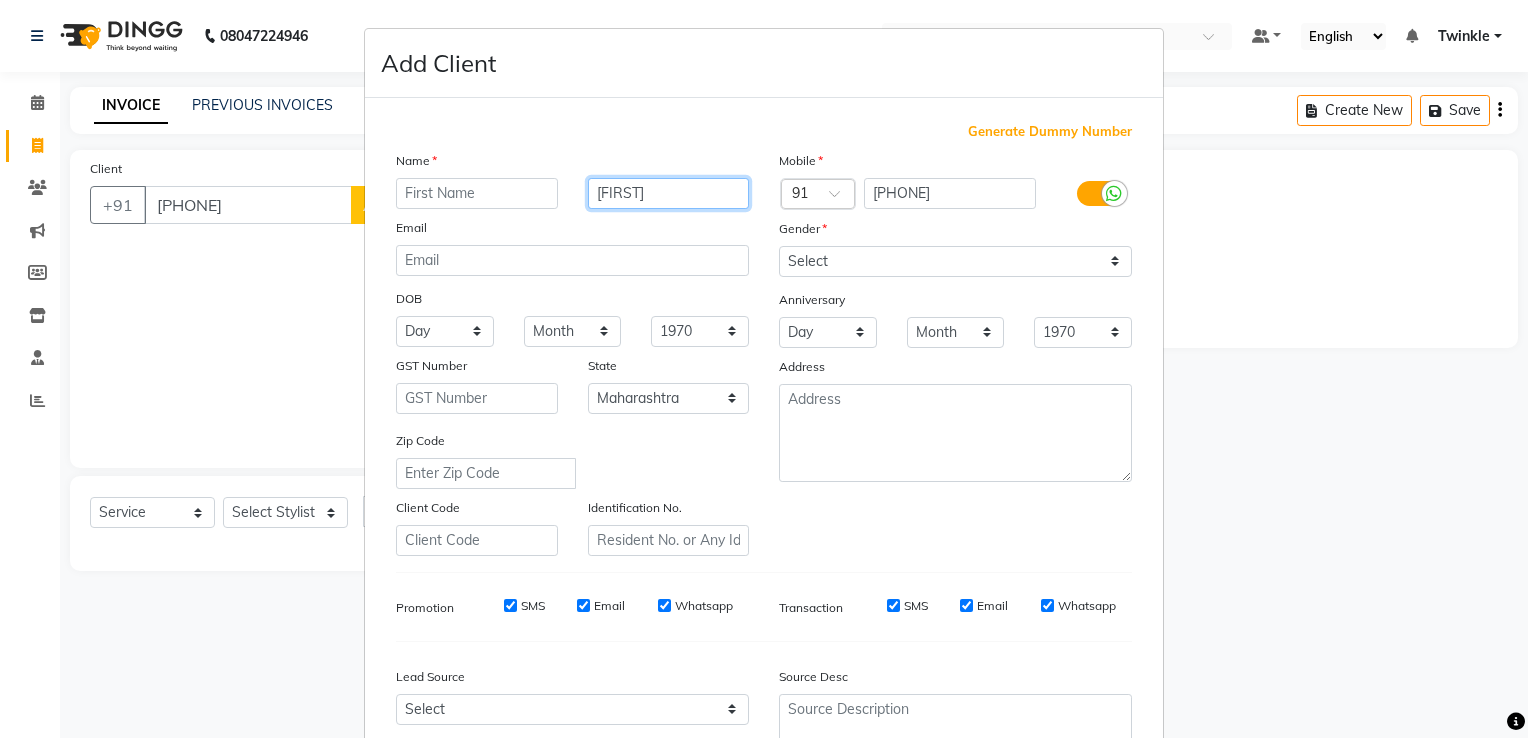 type on "[FIRST]" 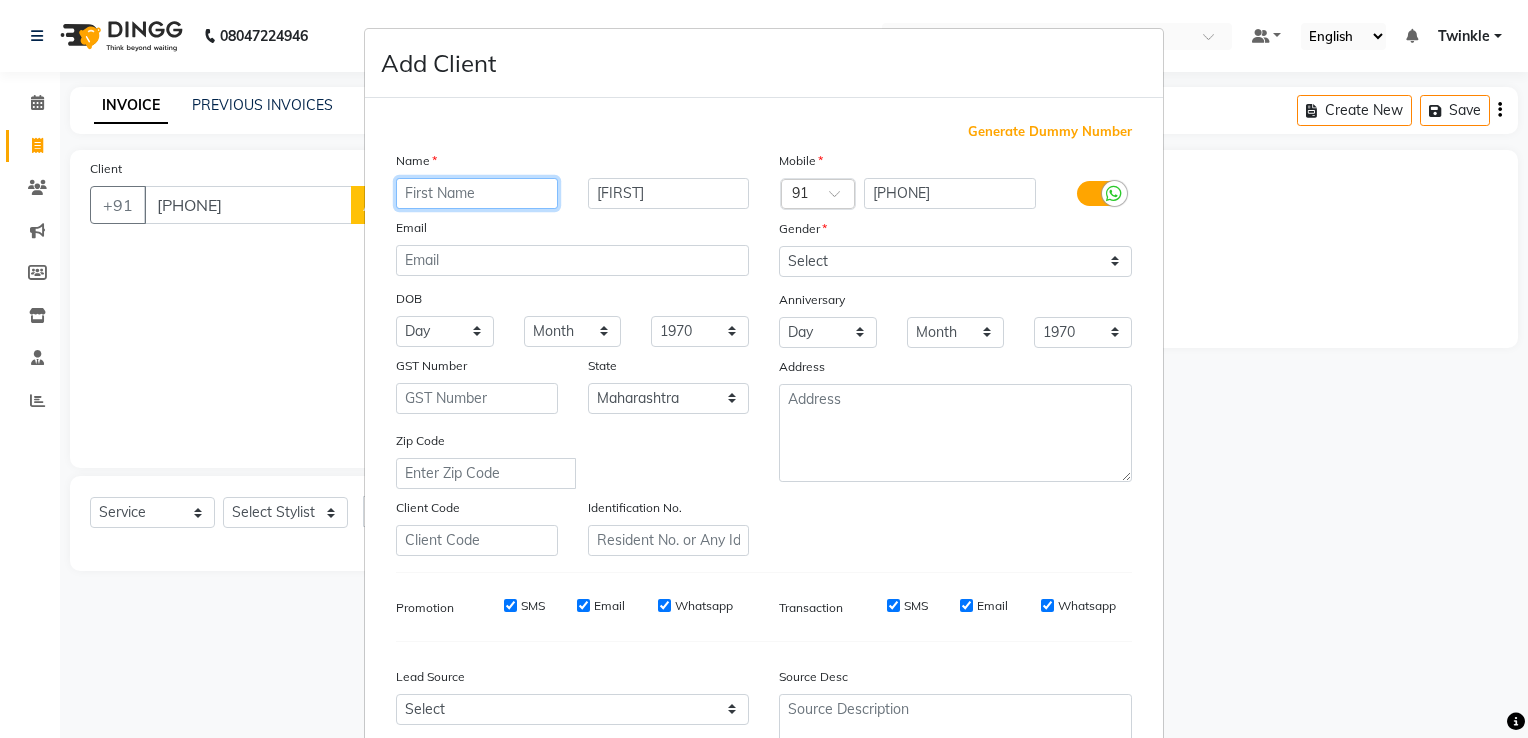 click at bounding box center (477, 193) 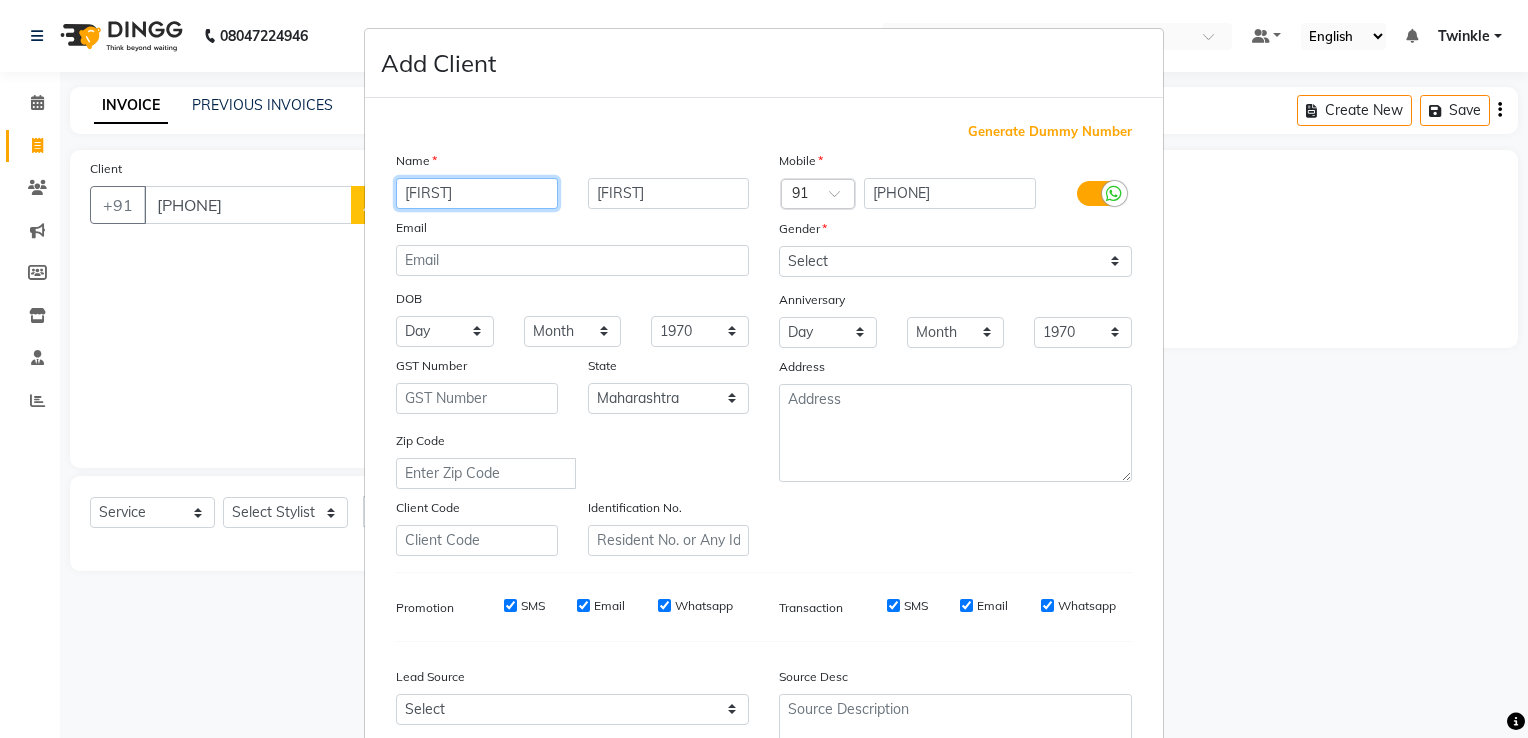 type on "[FIRST]" 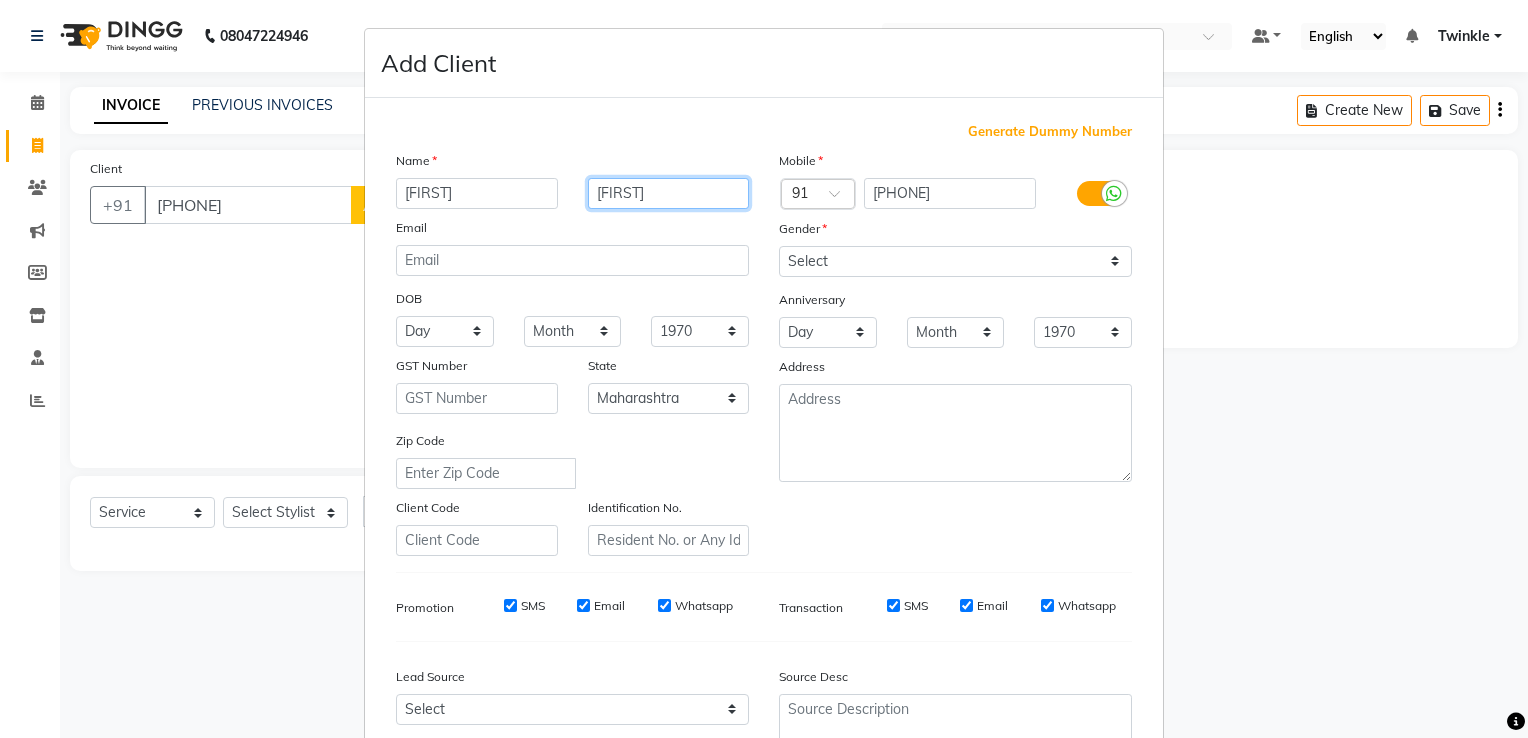 click on "[FIRST]" at bounding box center (669, 193) 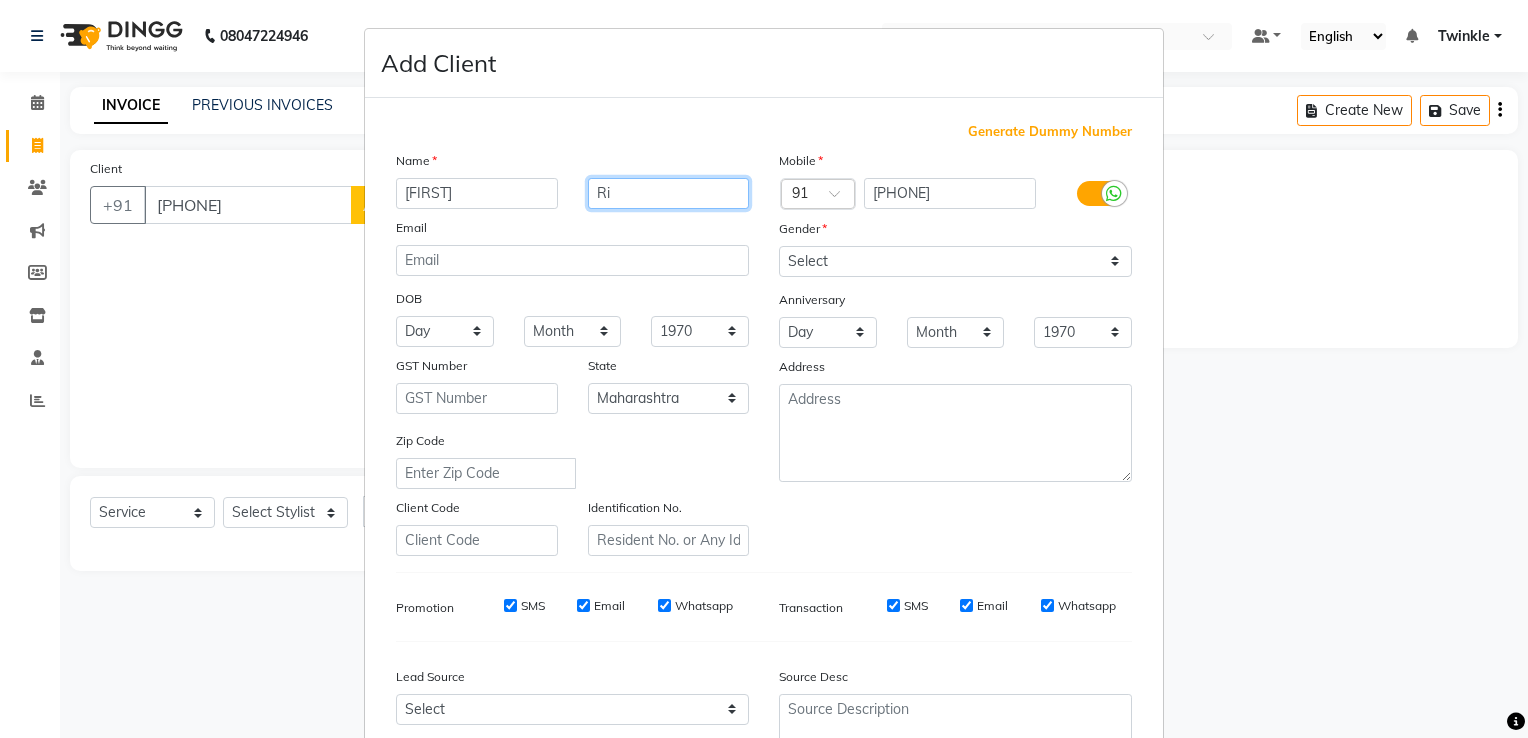 type on "R" 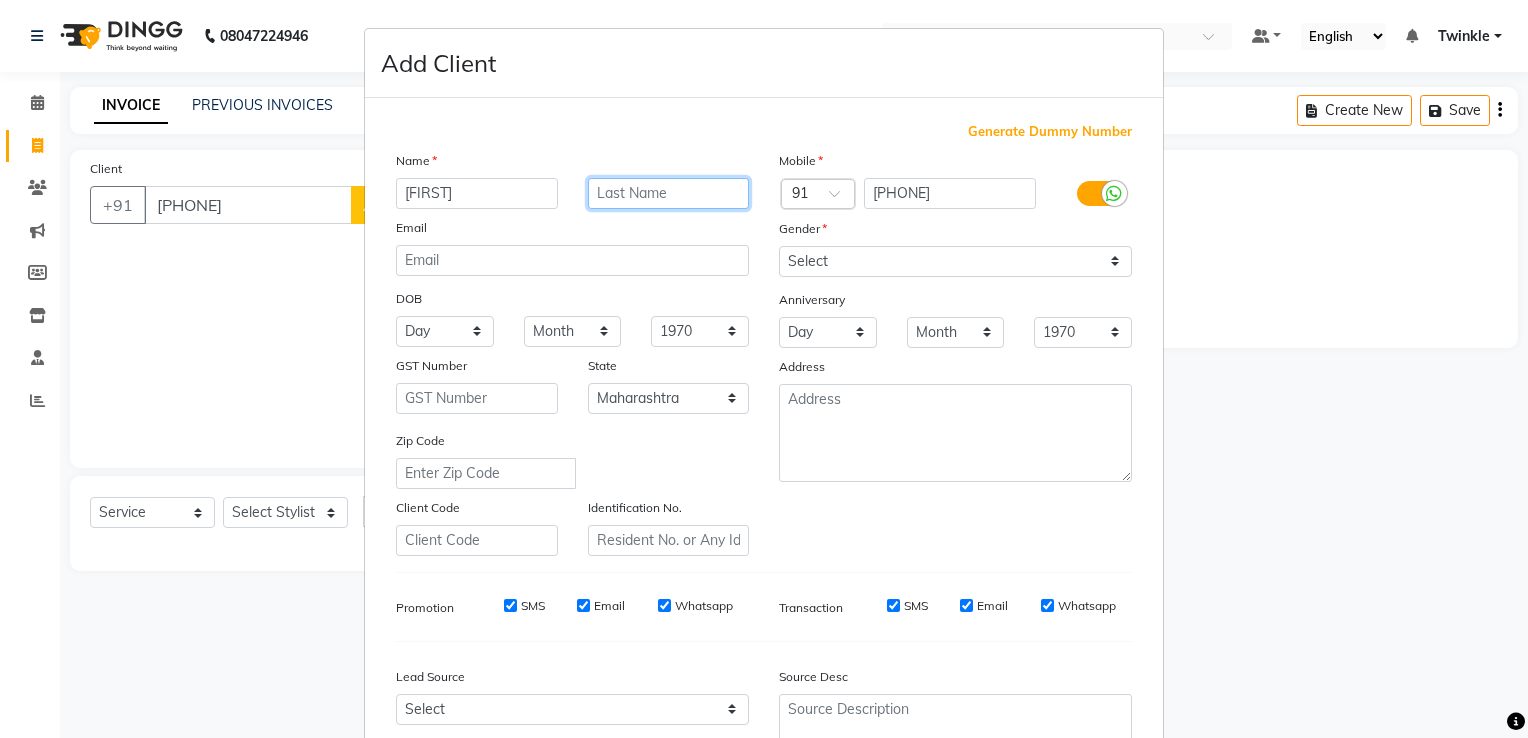 type 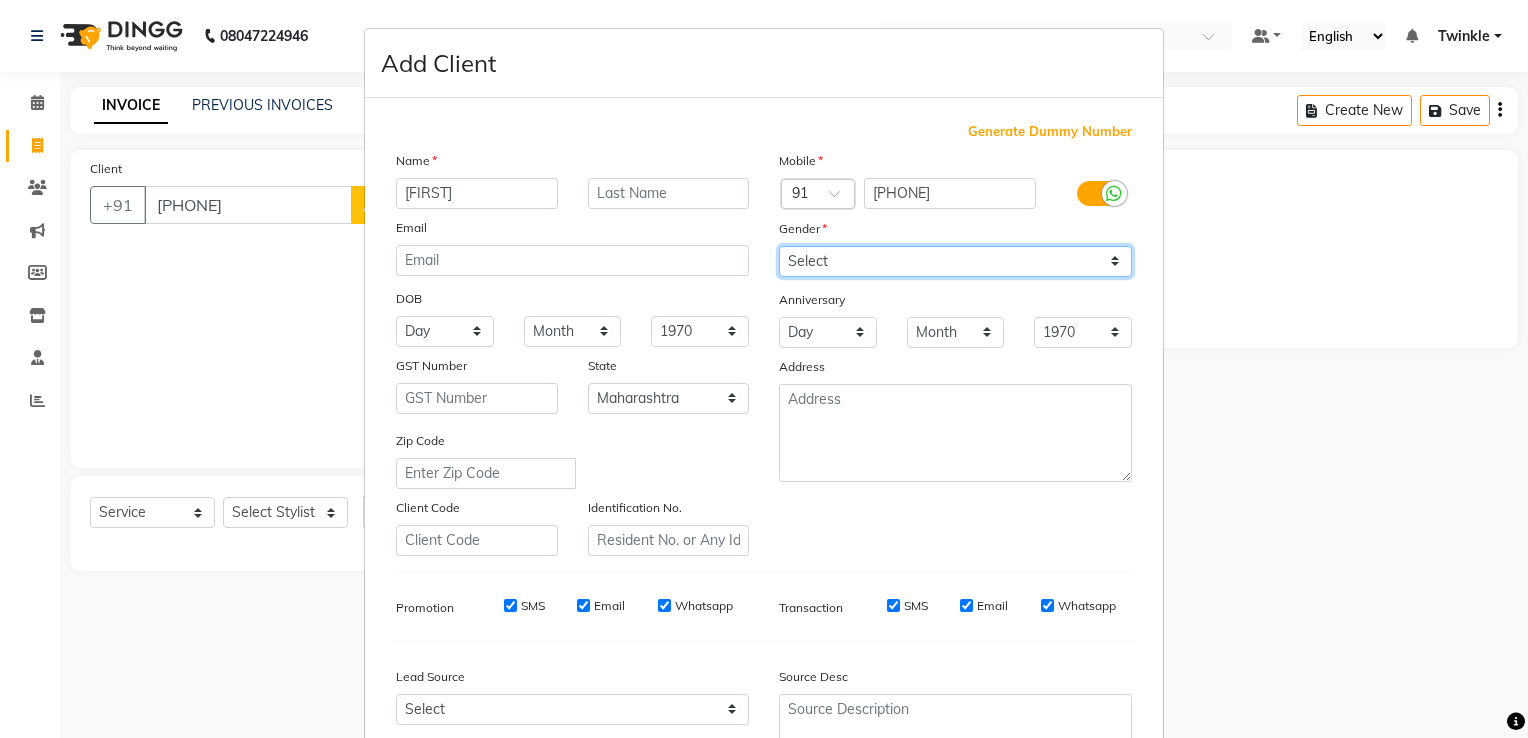 click on "Select Male Female Other Prefer Not To Say" at bounding box center [955, 261] 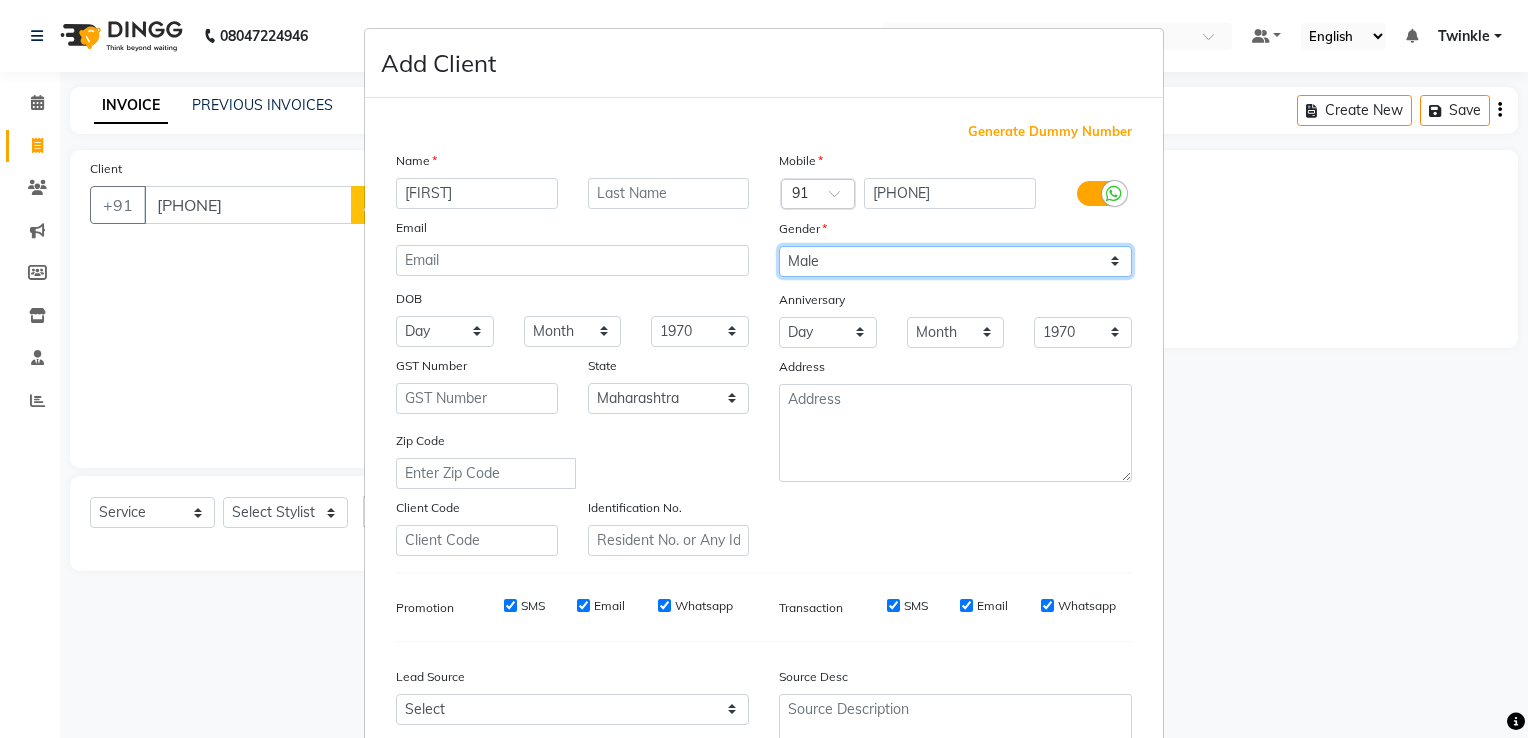 click on "Select Male Female Other Prefer Not To Say" at bounding box center (955, 261) 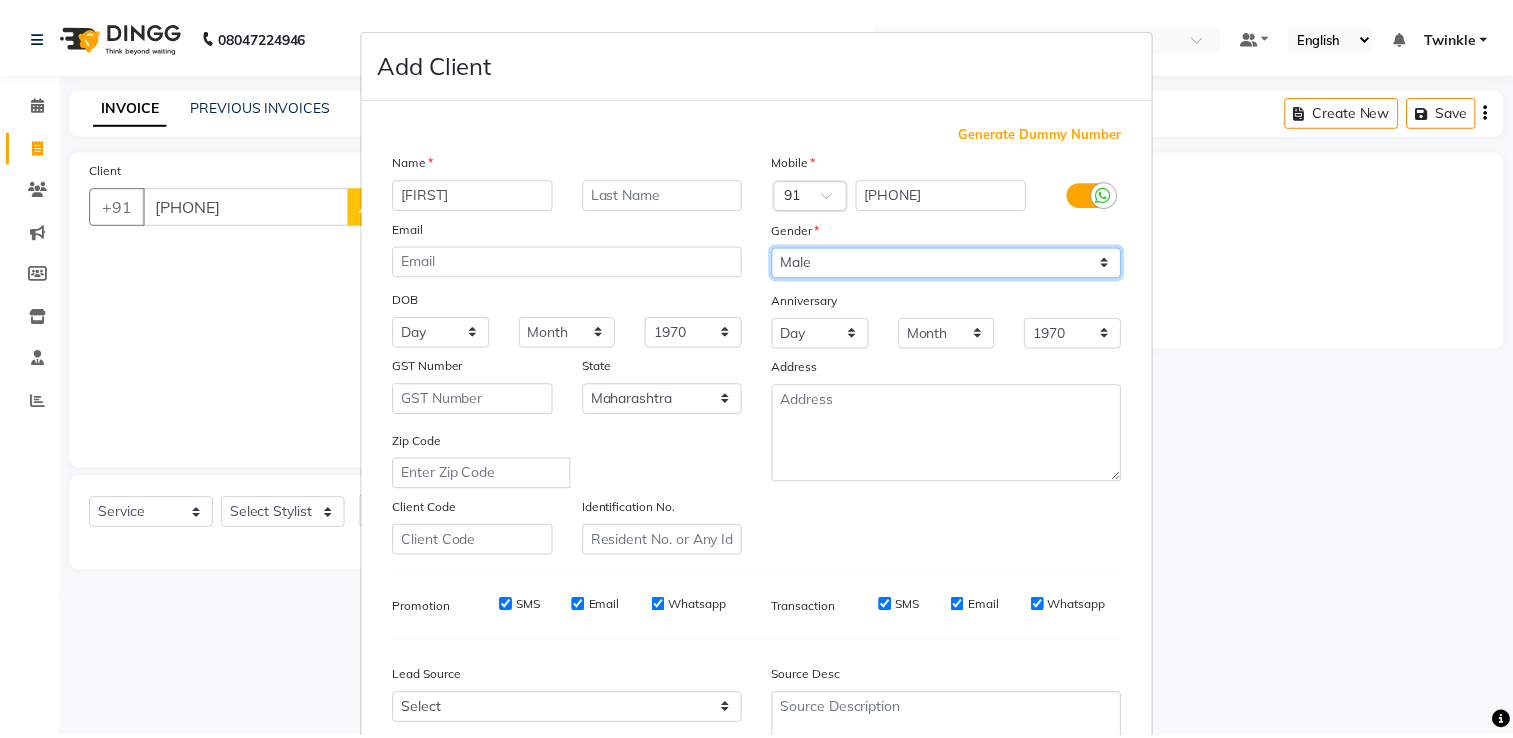 scroll, scrollTop: 194, scrollLeft: 0, axis: vertical 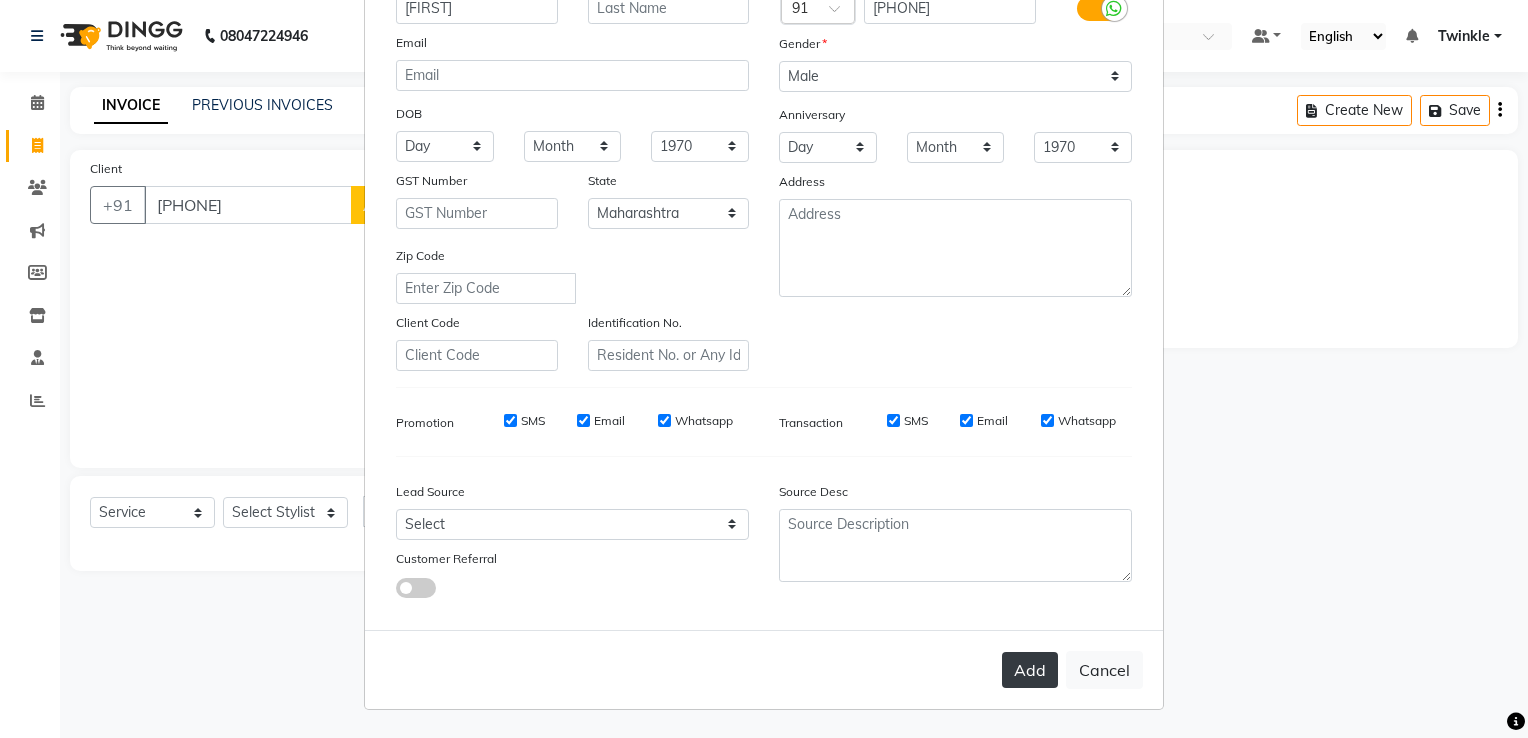 click on "Add" at bounding box center [1030, 670] 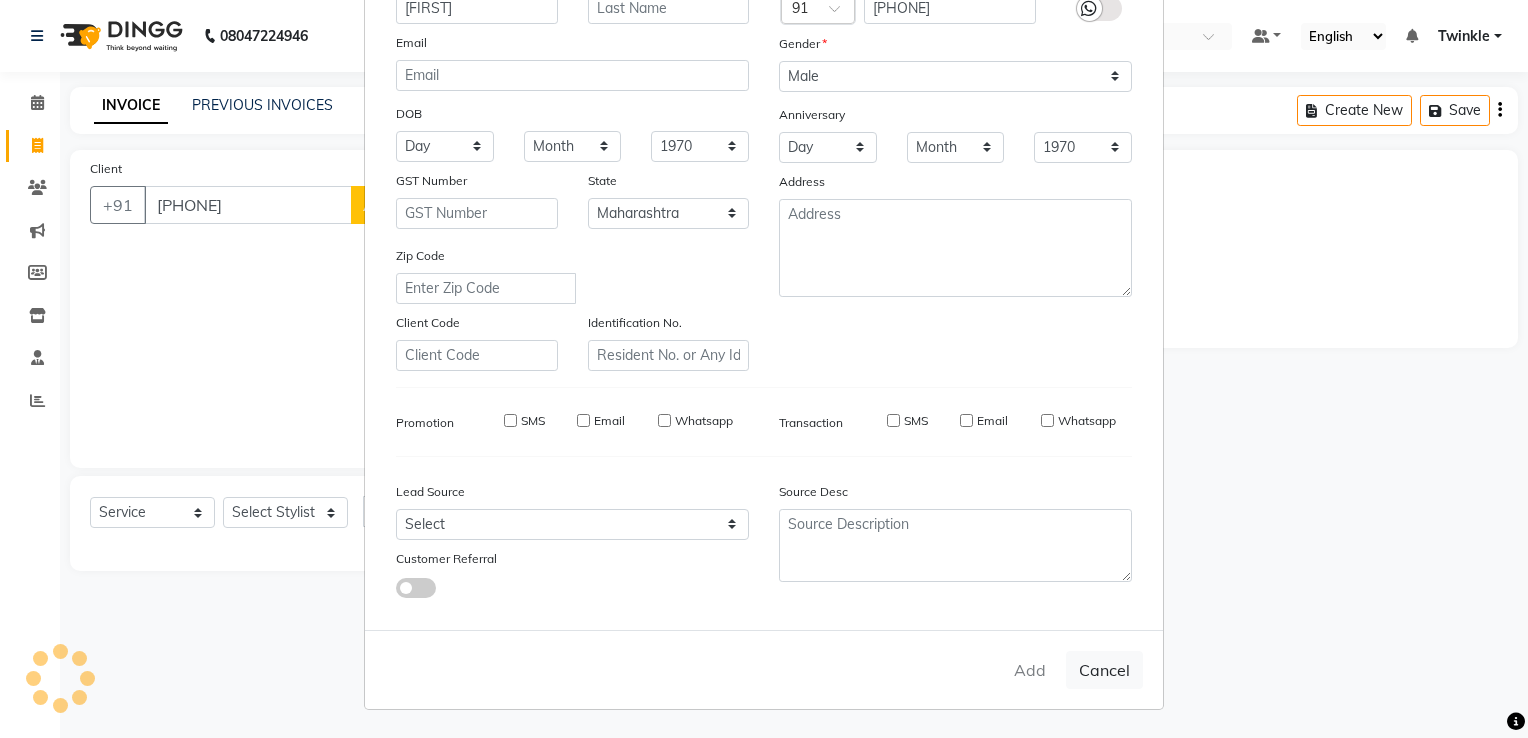 type 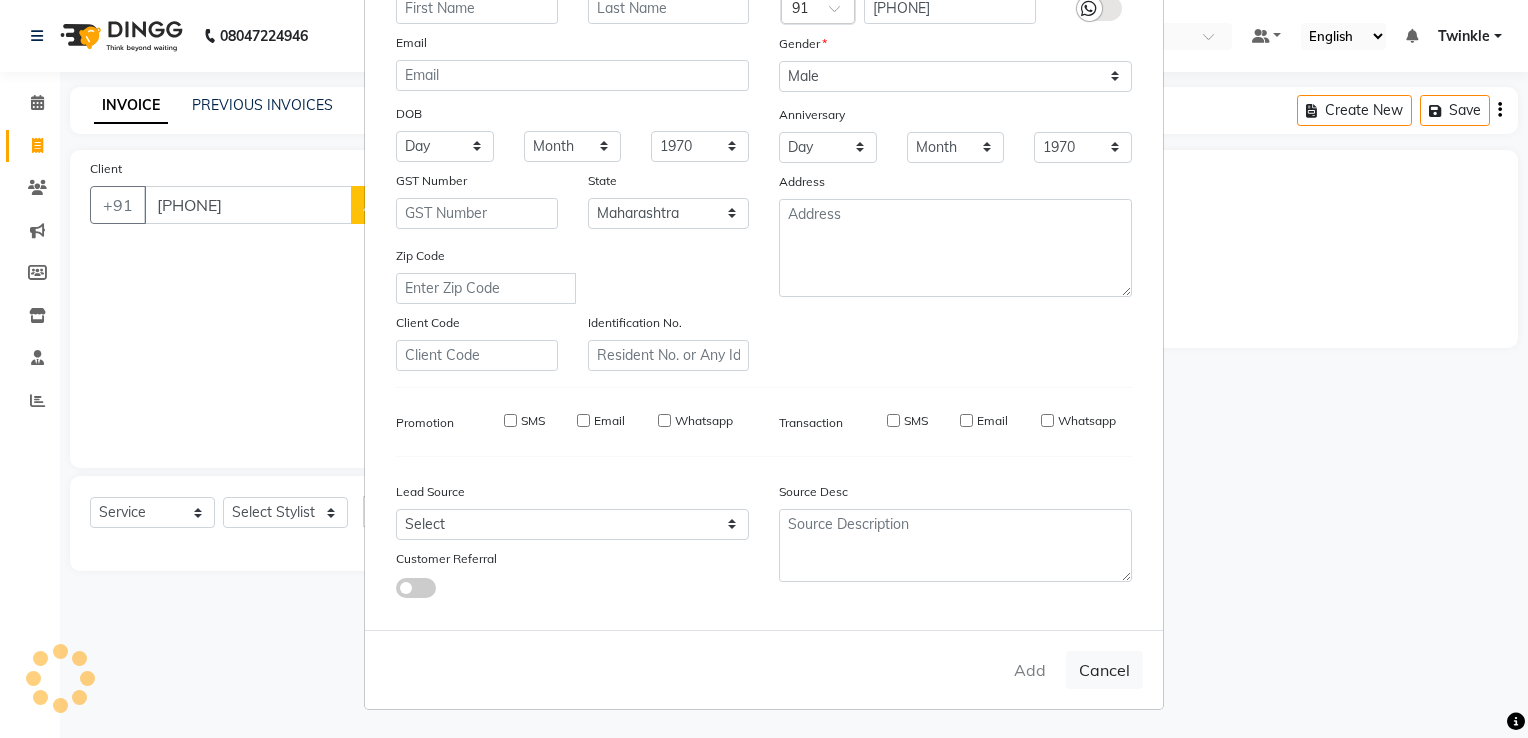 select 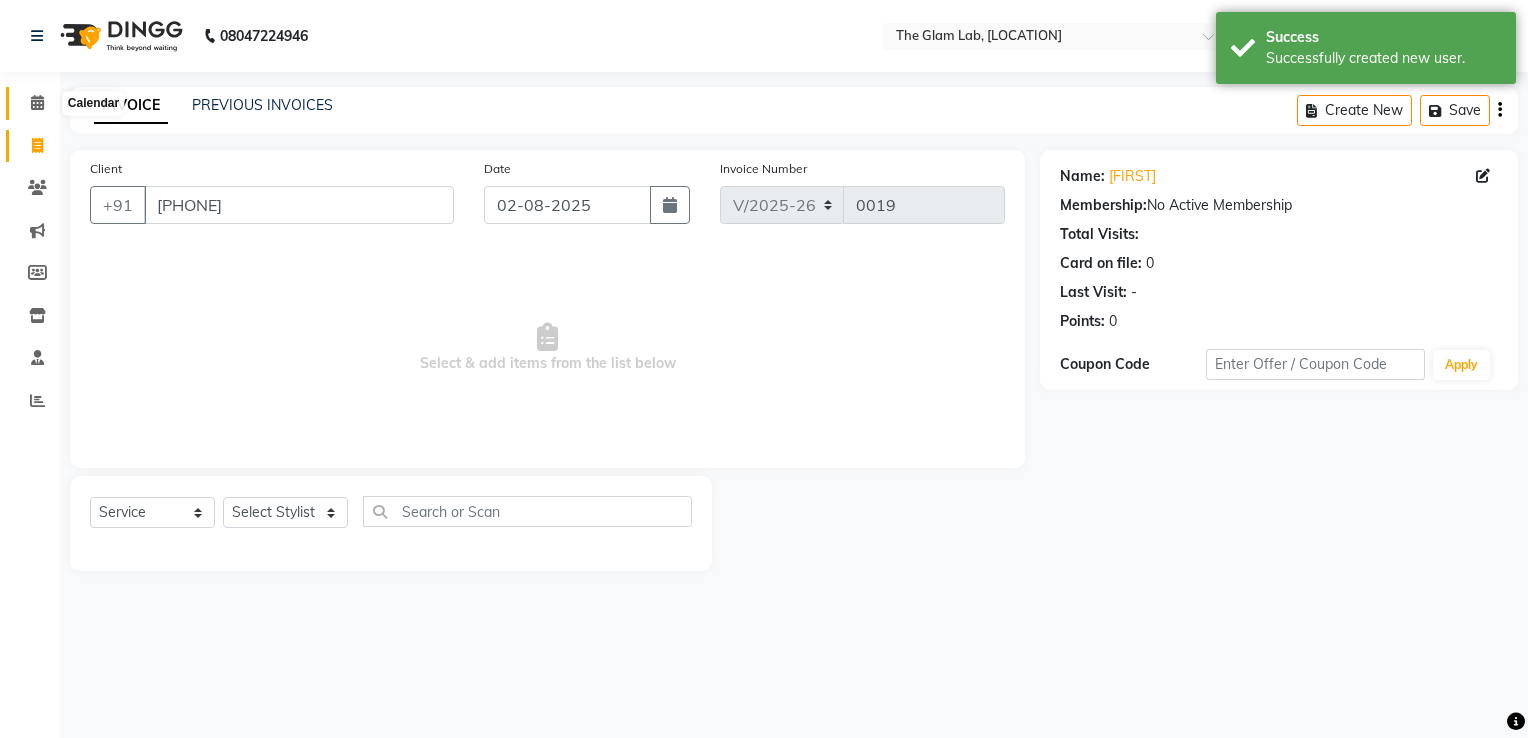 click 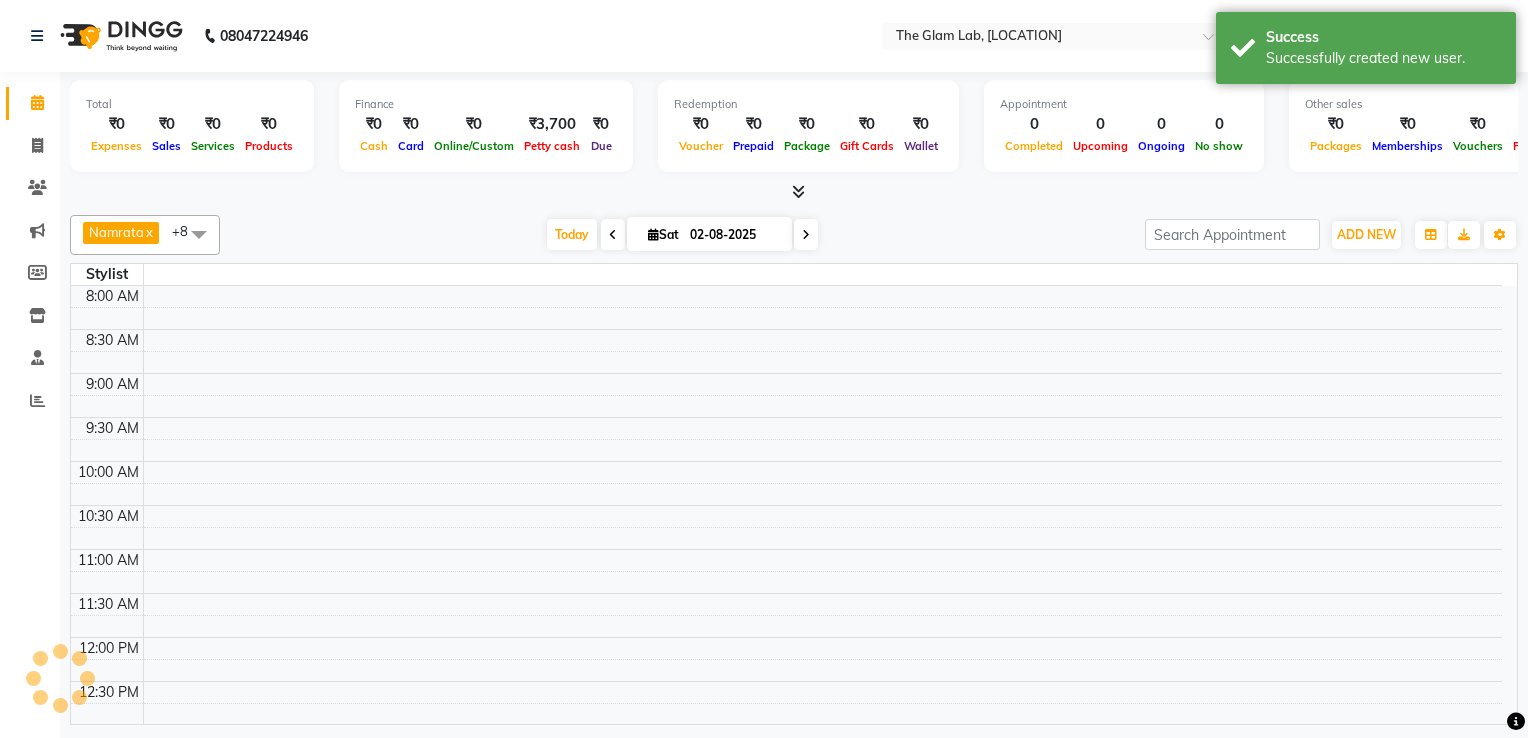 scroll, scrollTop: 703, scrollLeft: 0, axis: vertical 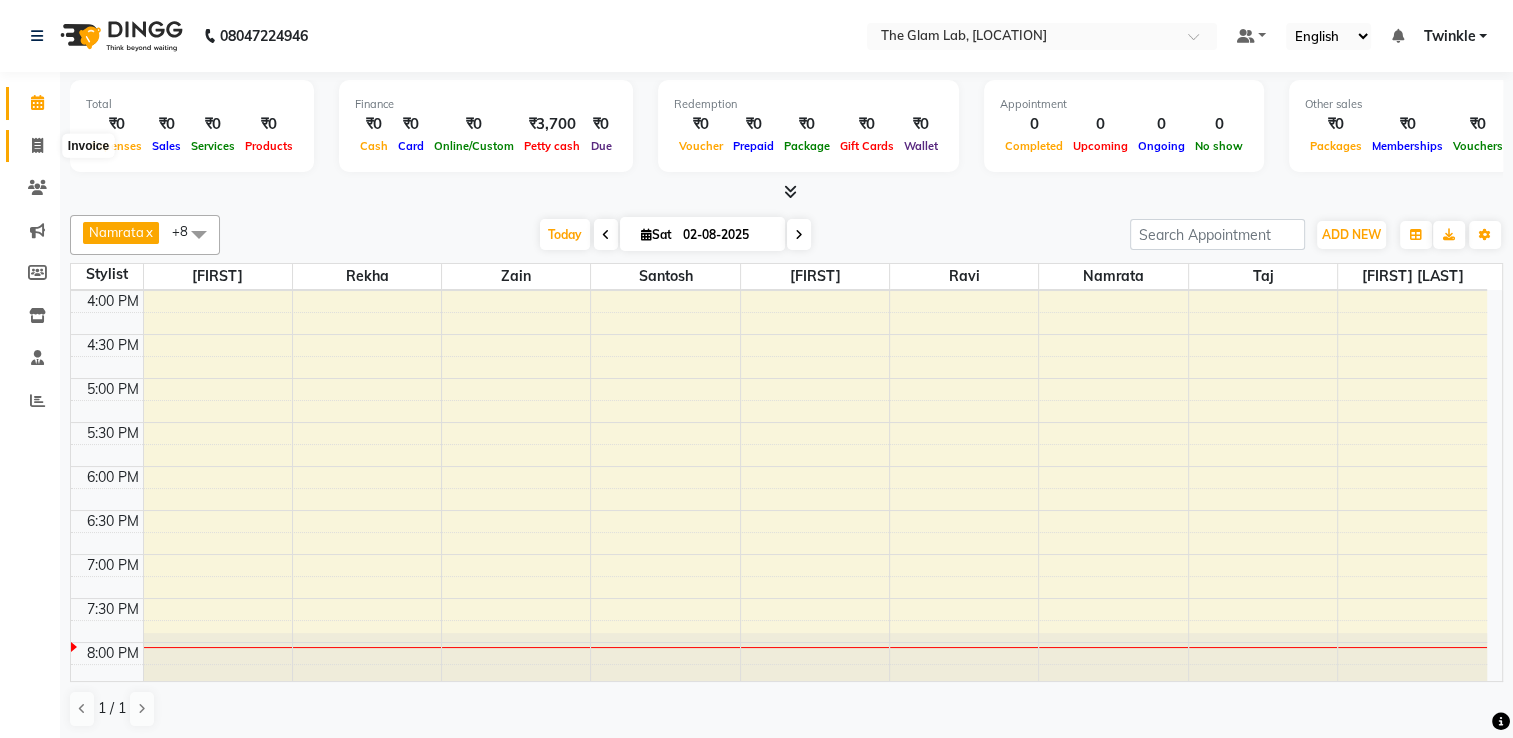 click 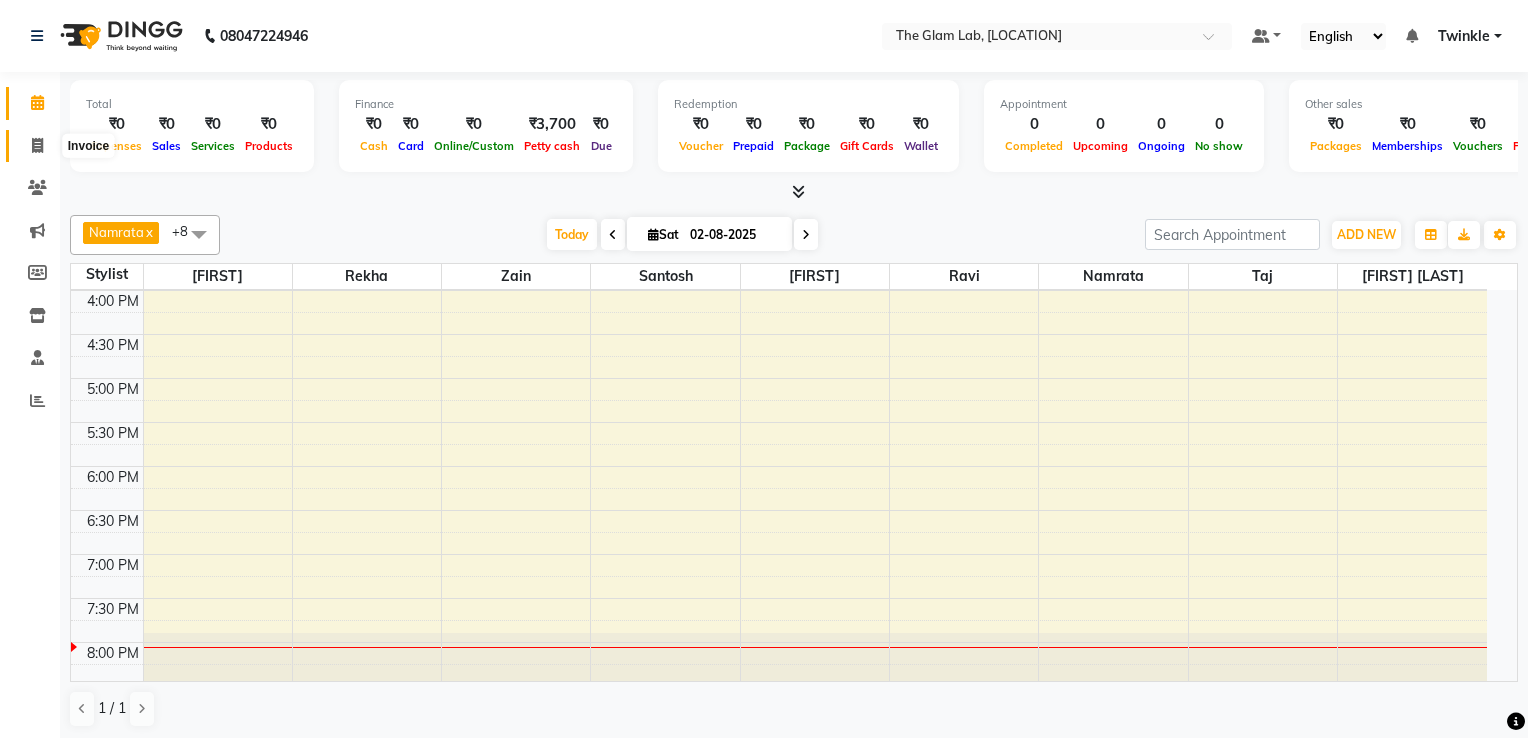 select on "4136" 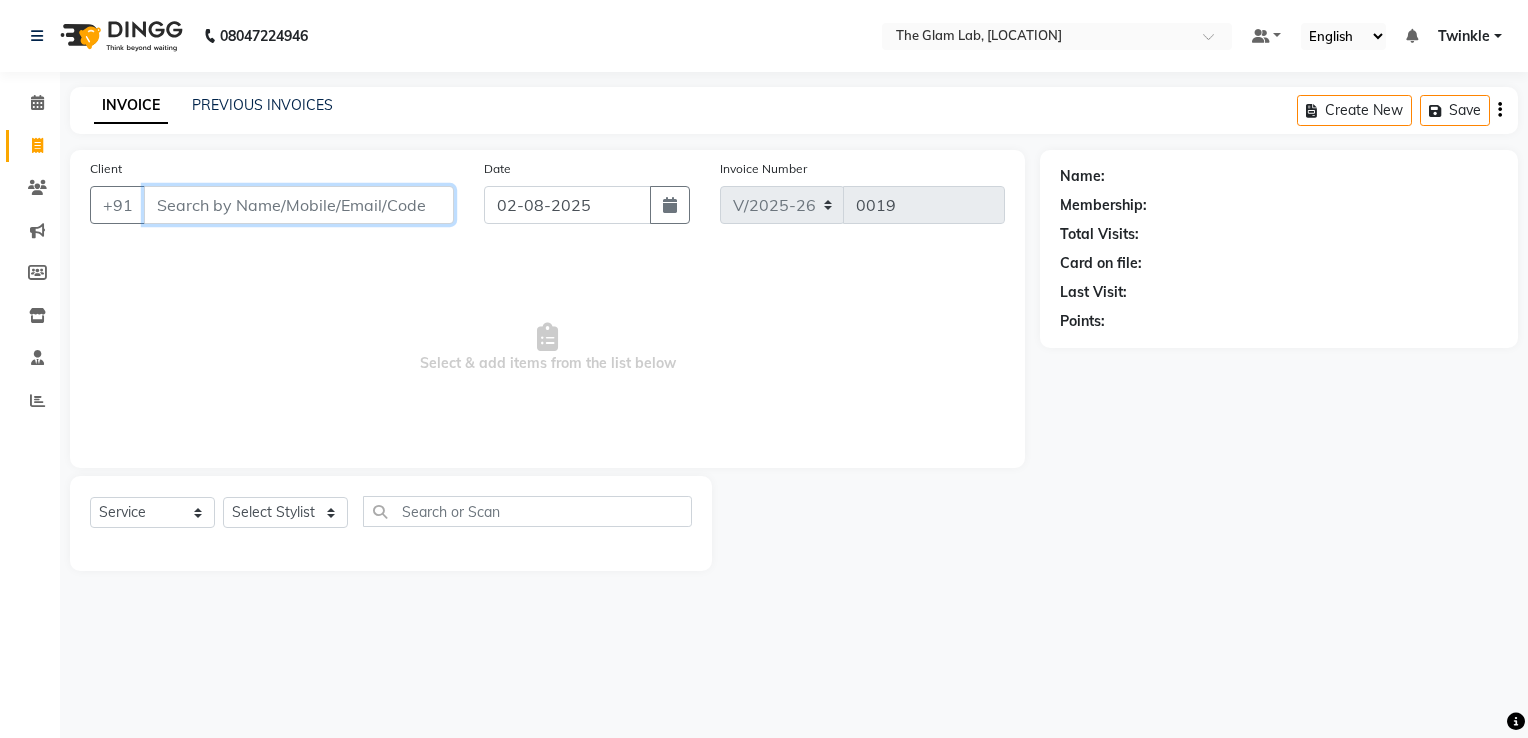 click on "Client" at bounding box center [299, 205] 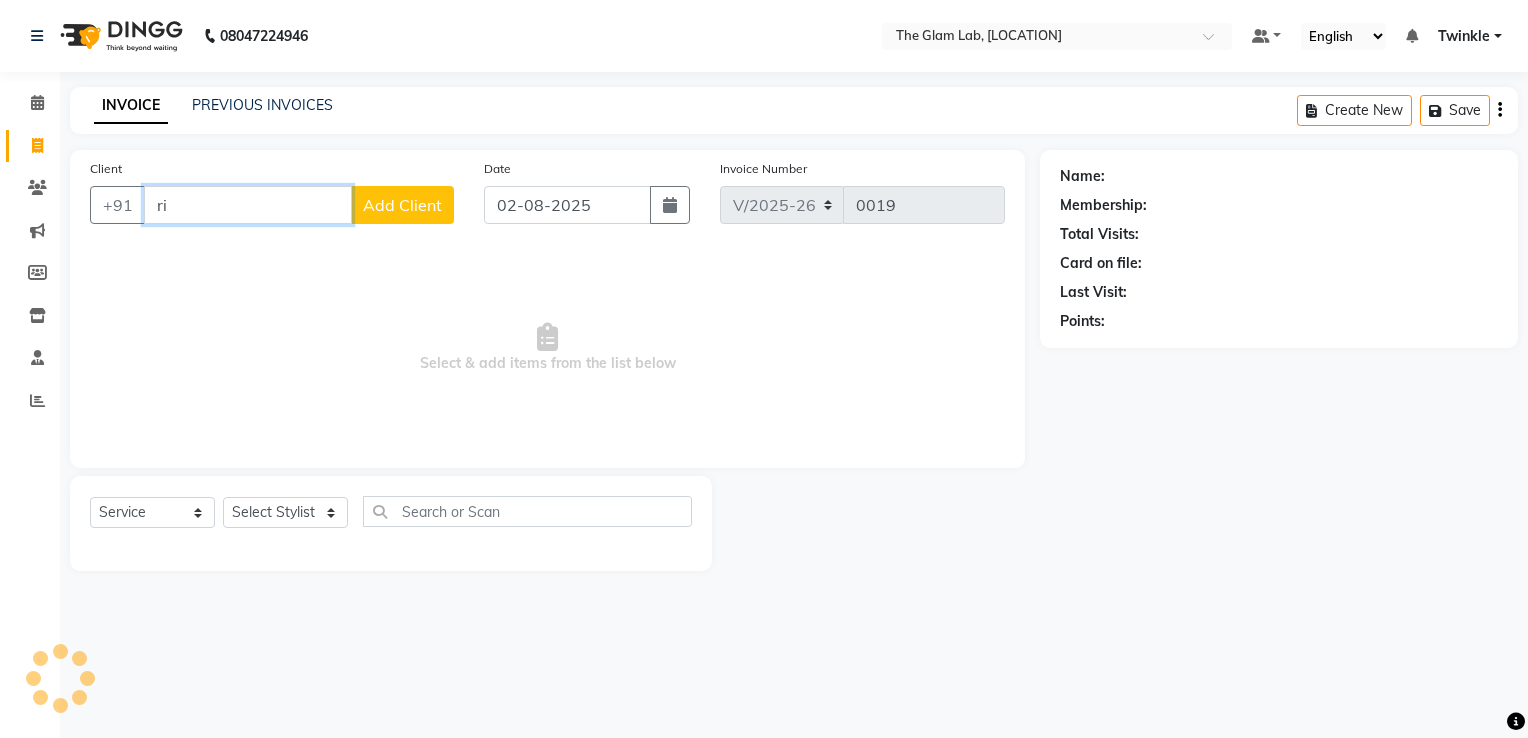 type on "r" 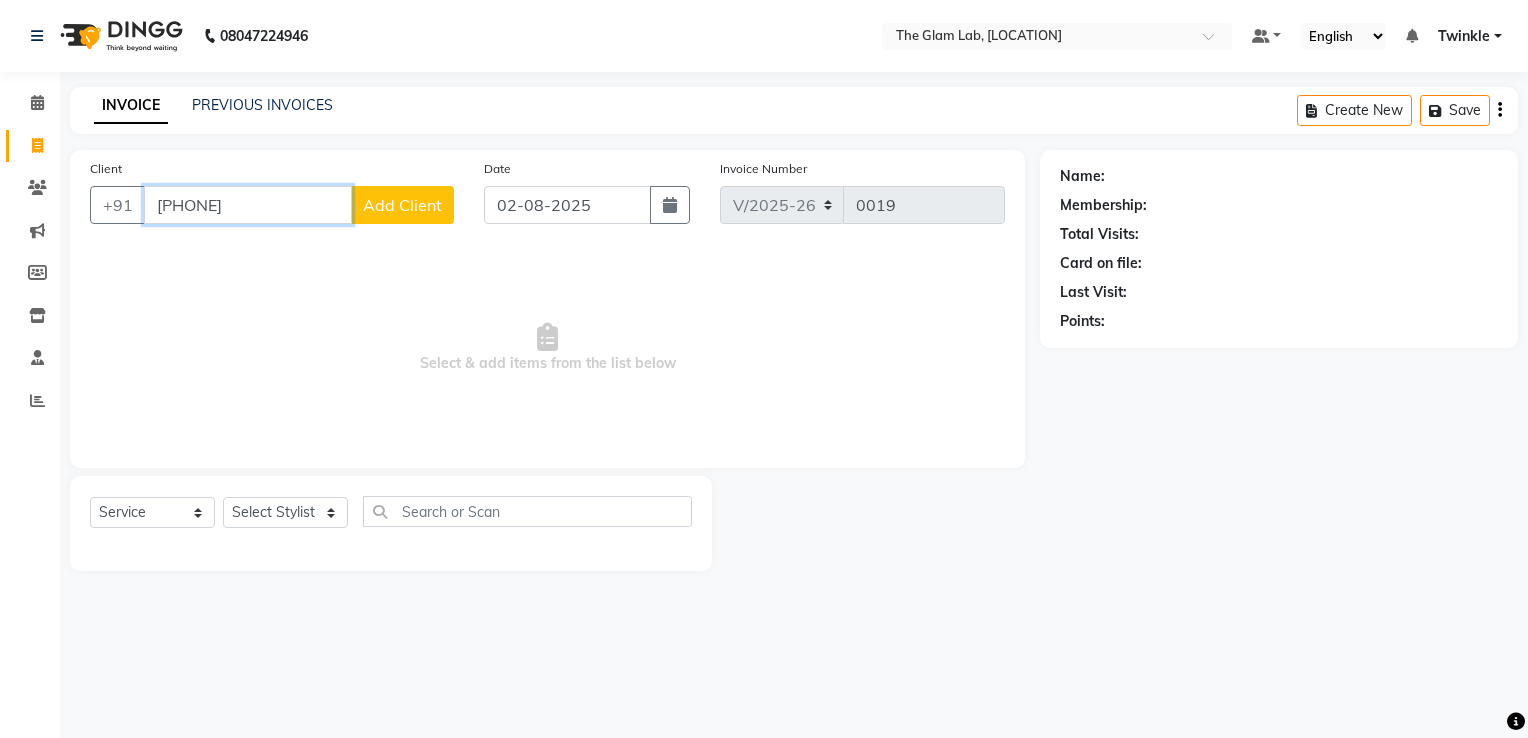 type on "[PHONE]" 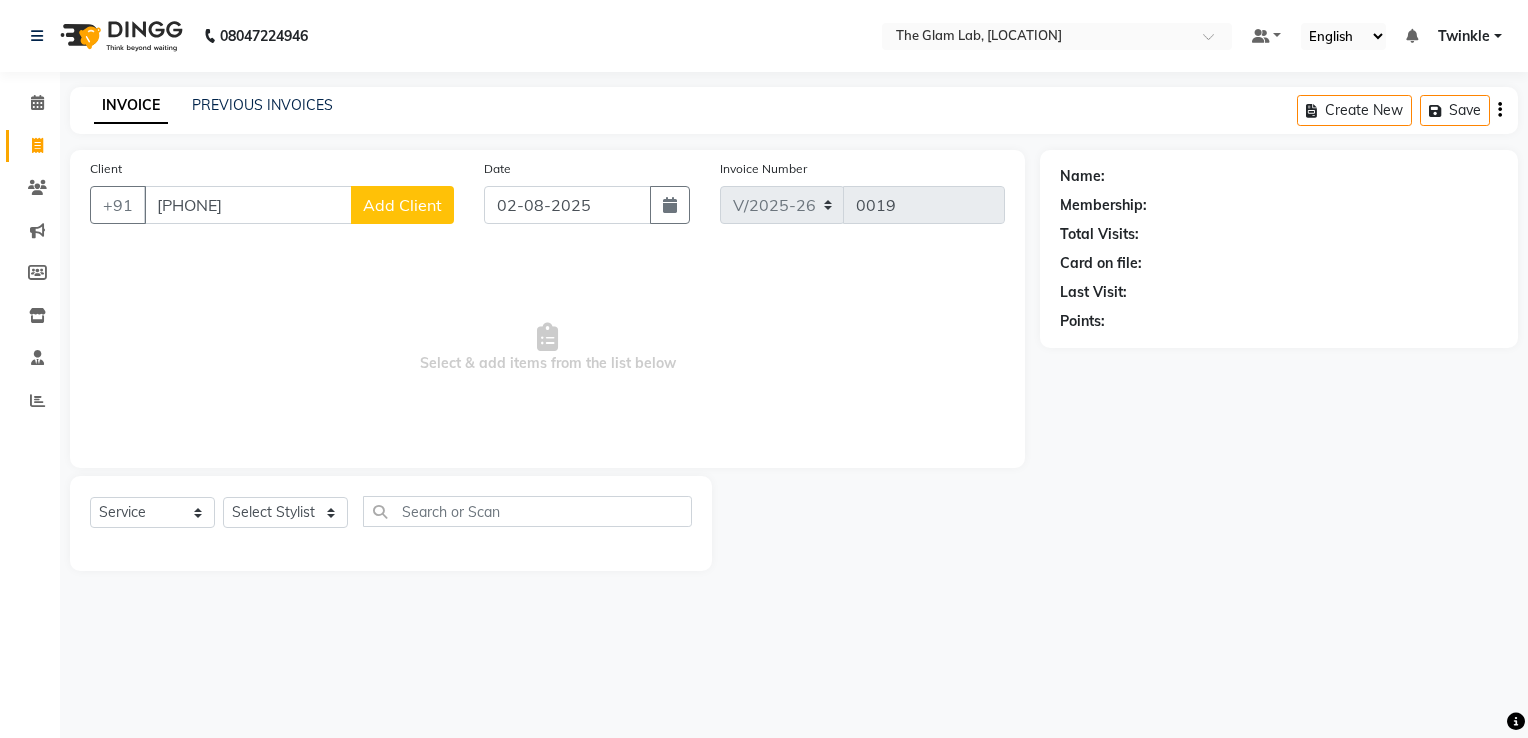 click on "Add Client" 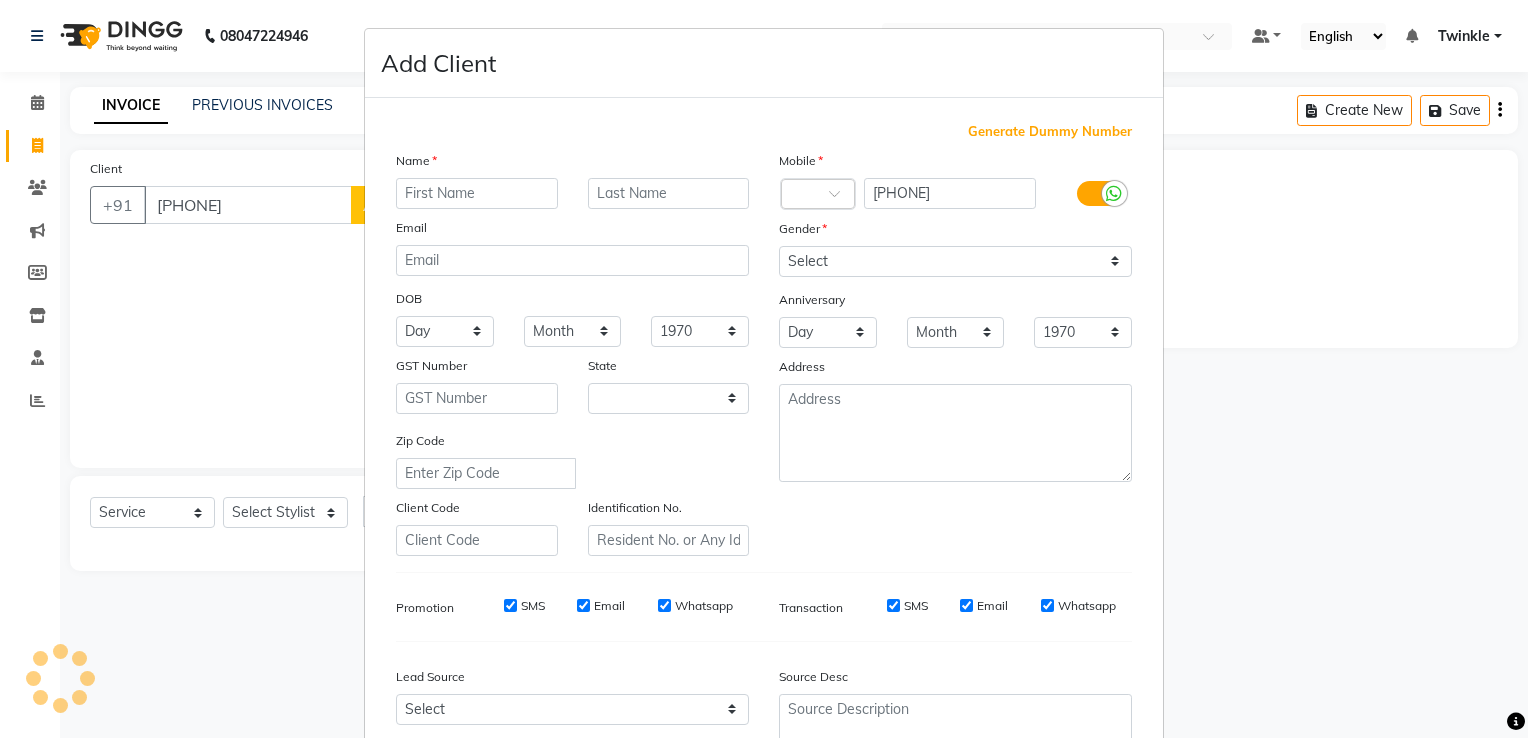 select on "22" 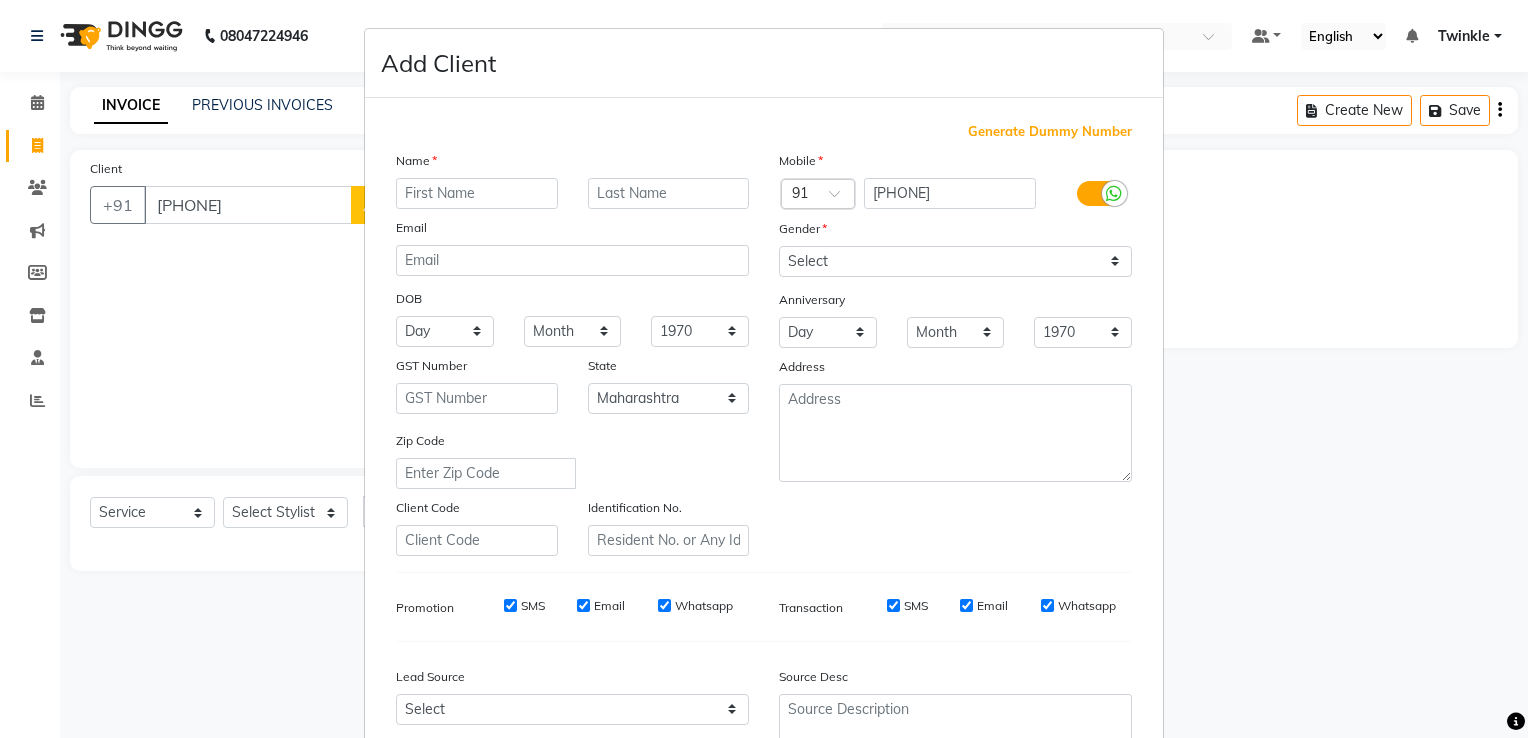 click at bounding box center (477, 193) 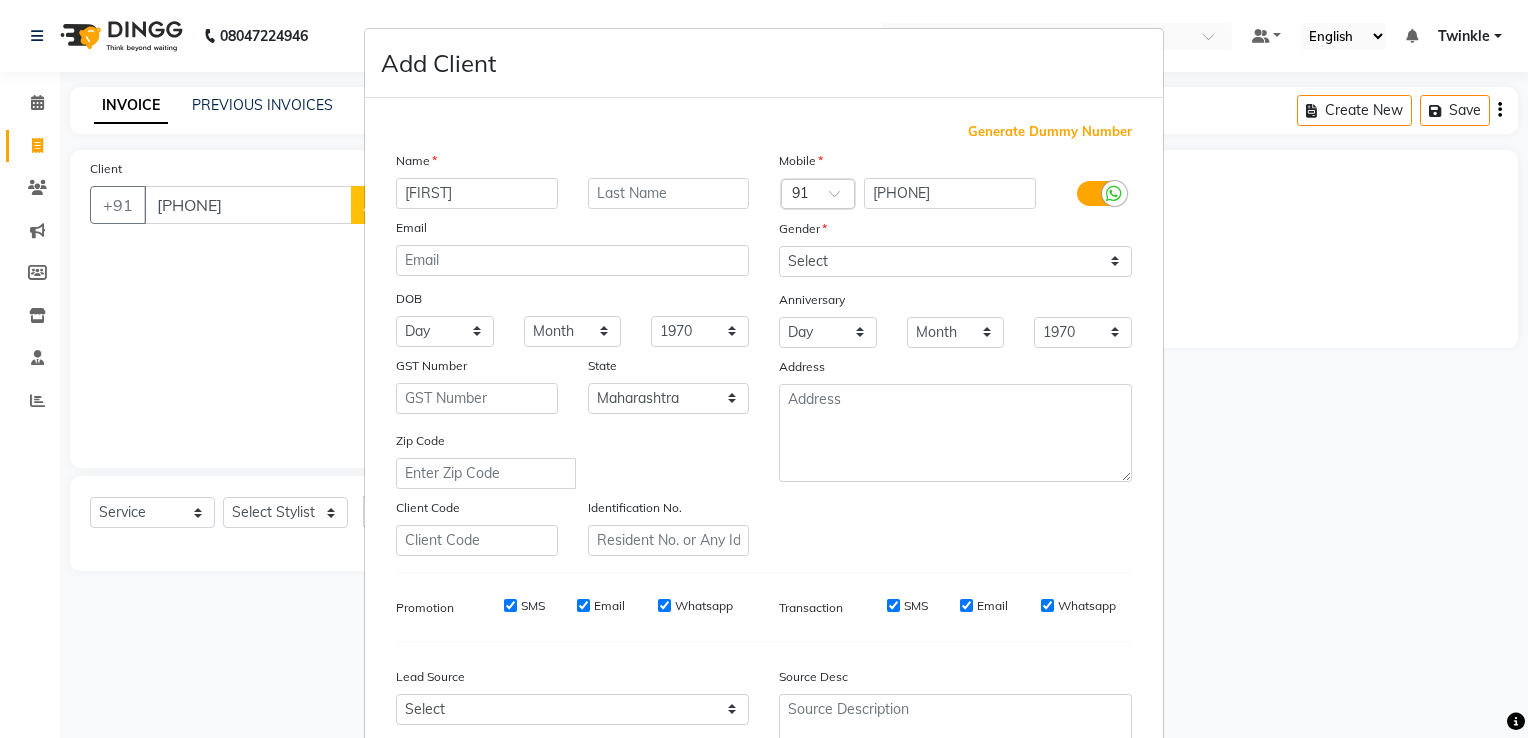 scroll, scrollTop: 194, scrollLeft: 0, axis: vertical 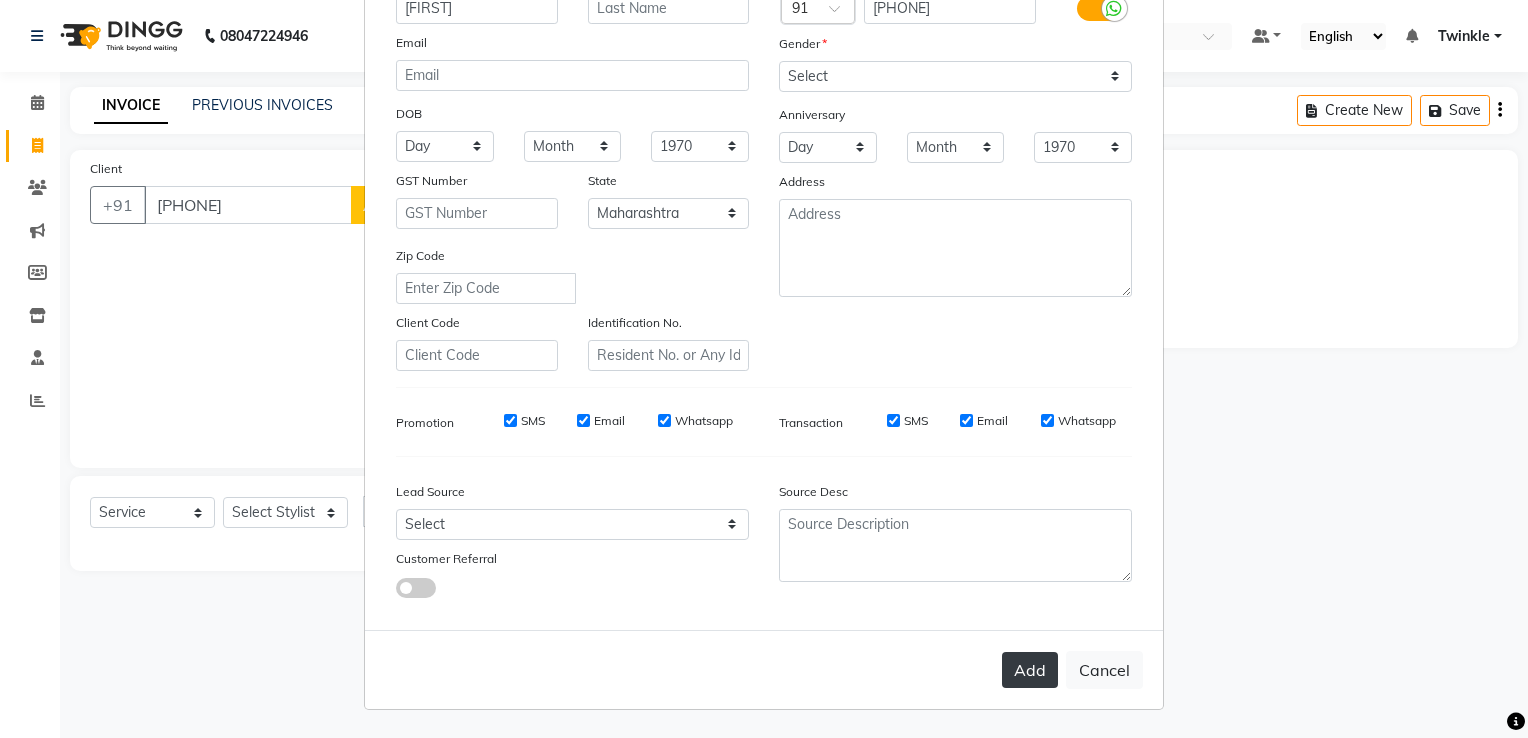 type on "[FIRST]" 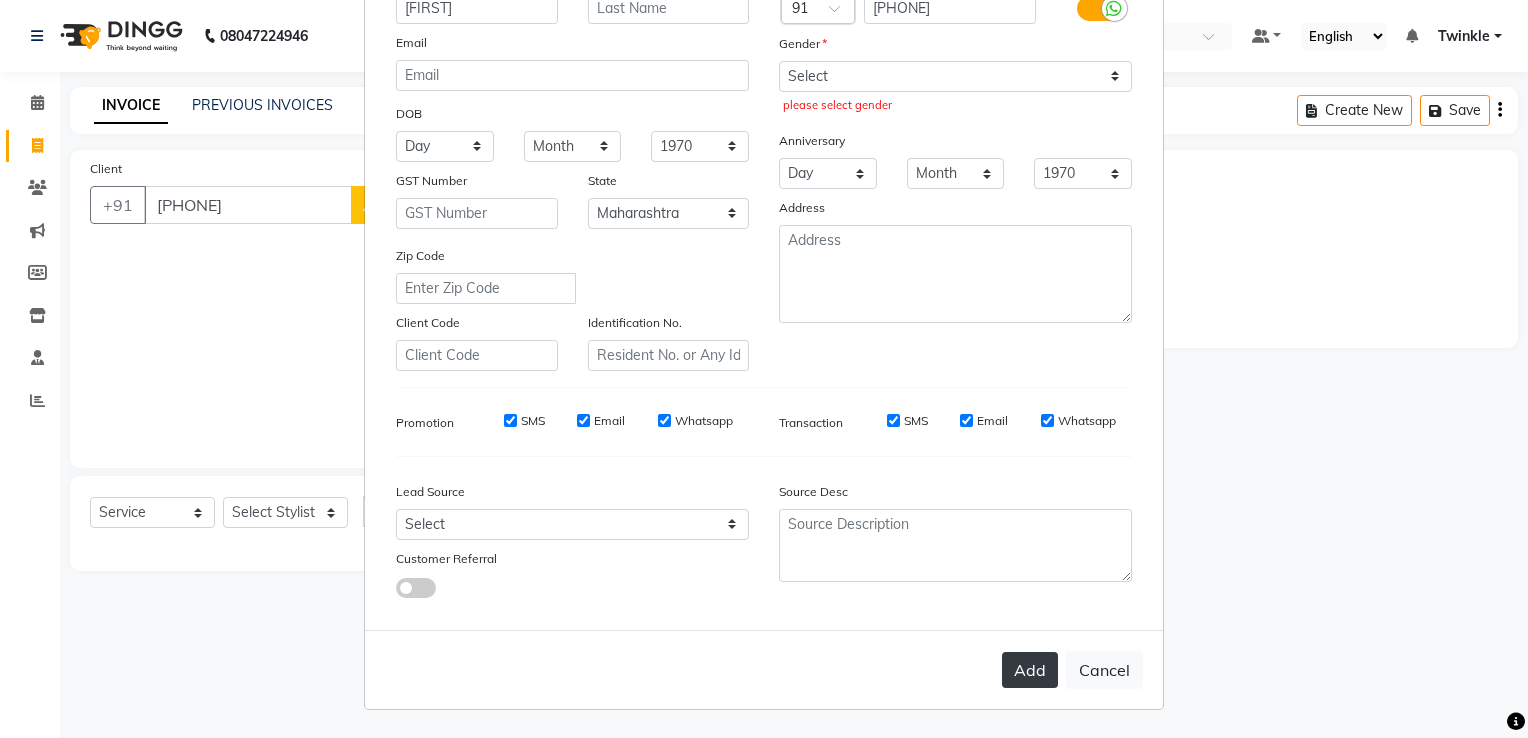click on "Add" at bounding box center [1030, 670] 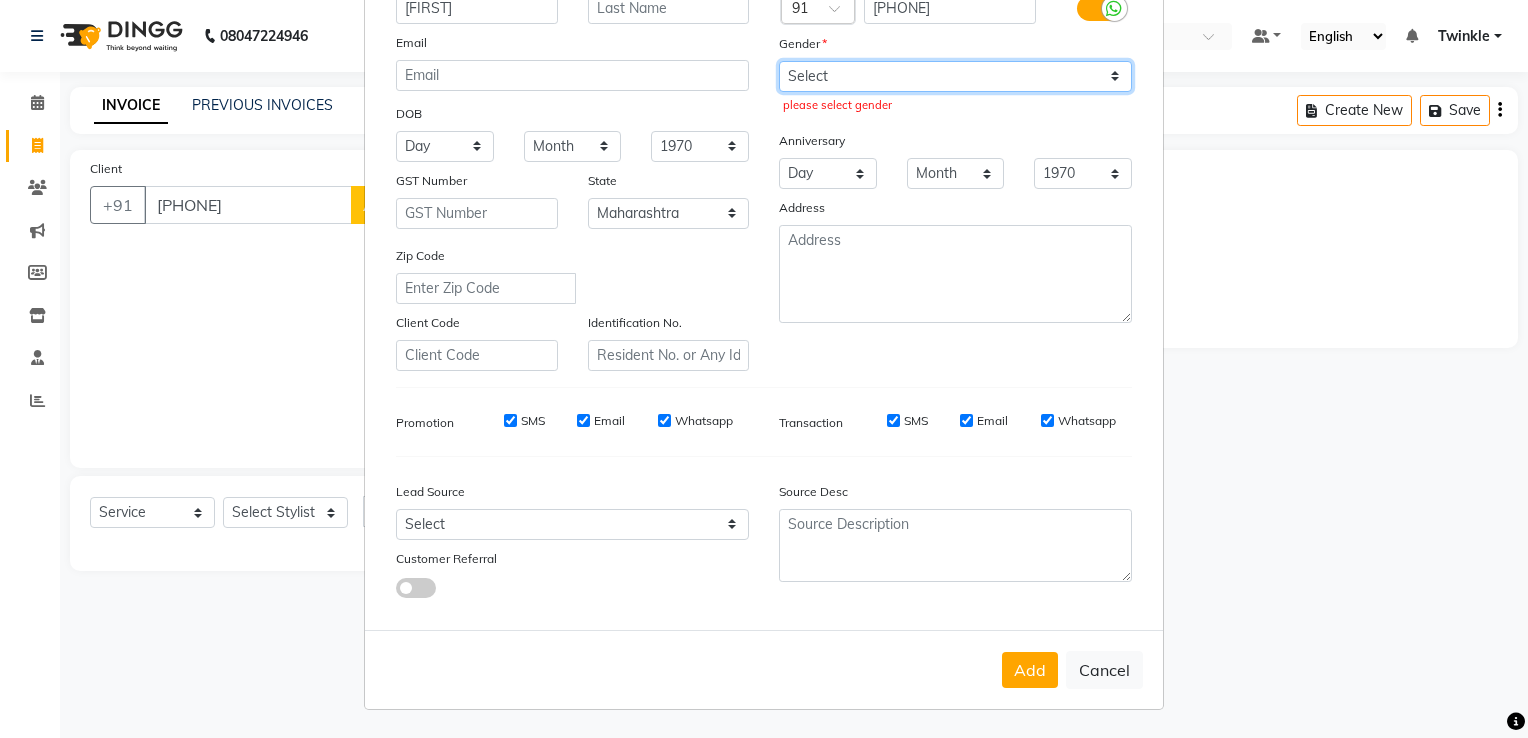 click on "Select Male Female Other Prefer Not To Say" at bounding box center [955, 76] 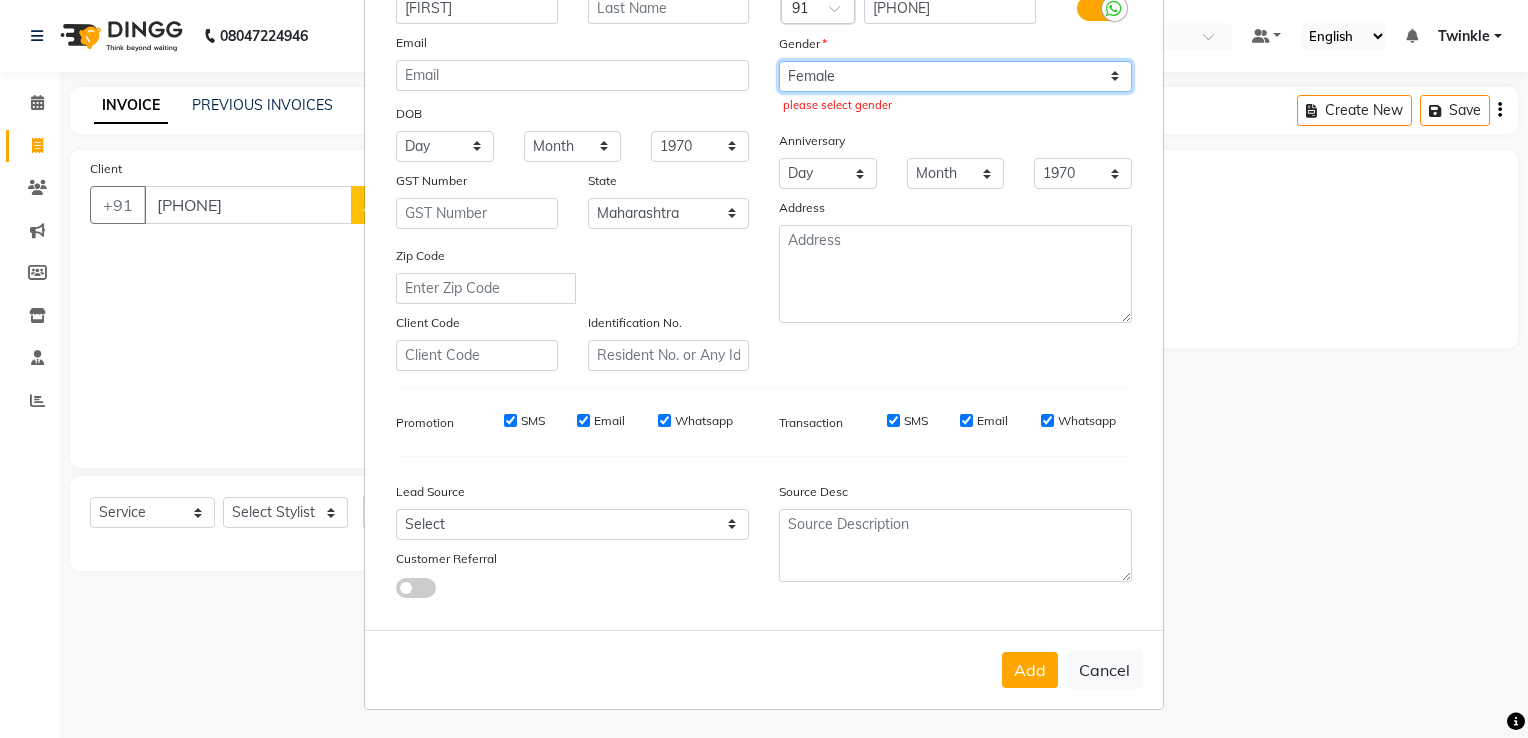 click on "Select Male Female Other Prefer Not To Say" at bounding box center (955, 76) 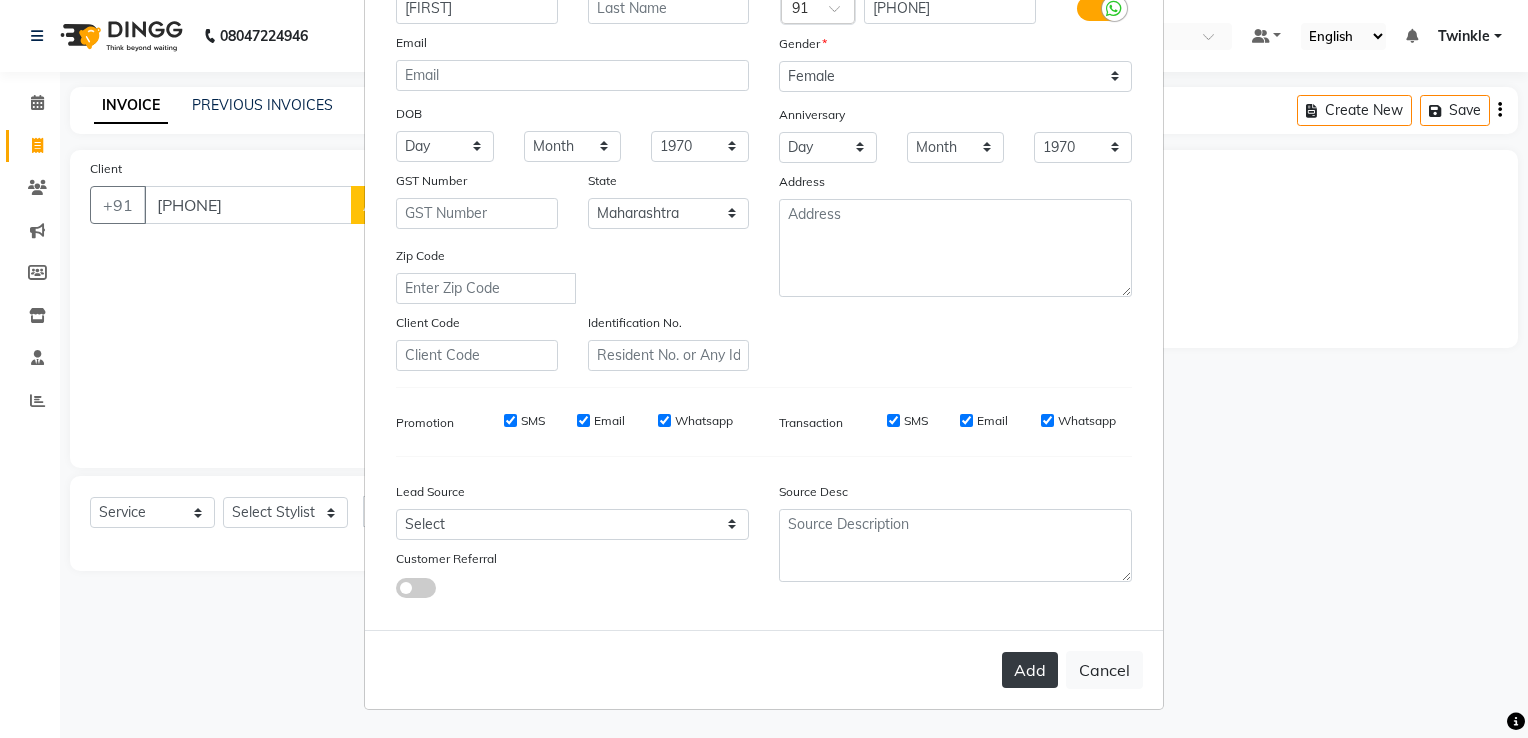 click on "Add" at bounding box center [1030, 670] 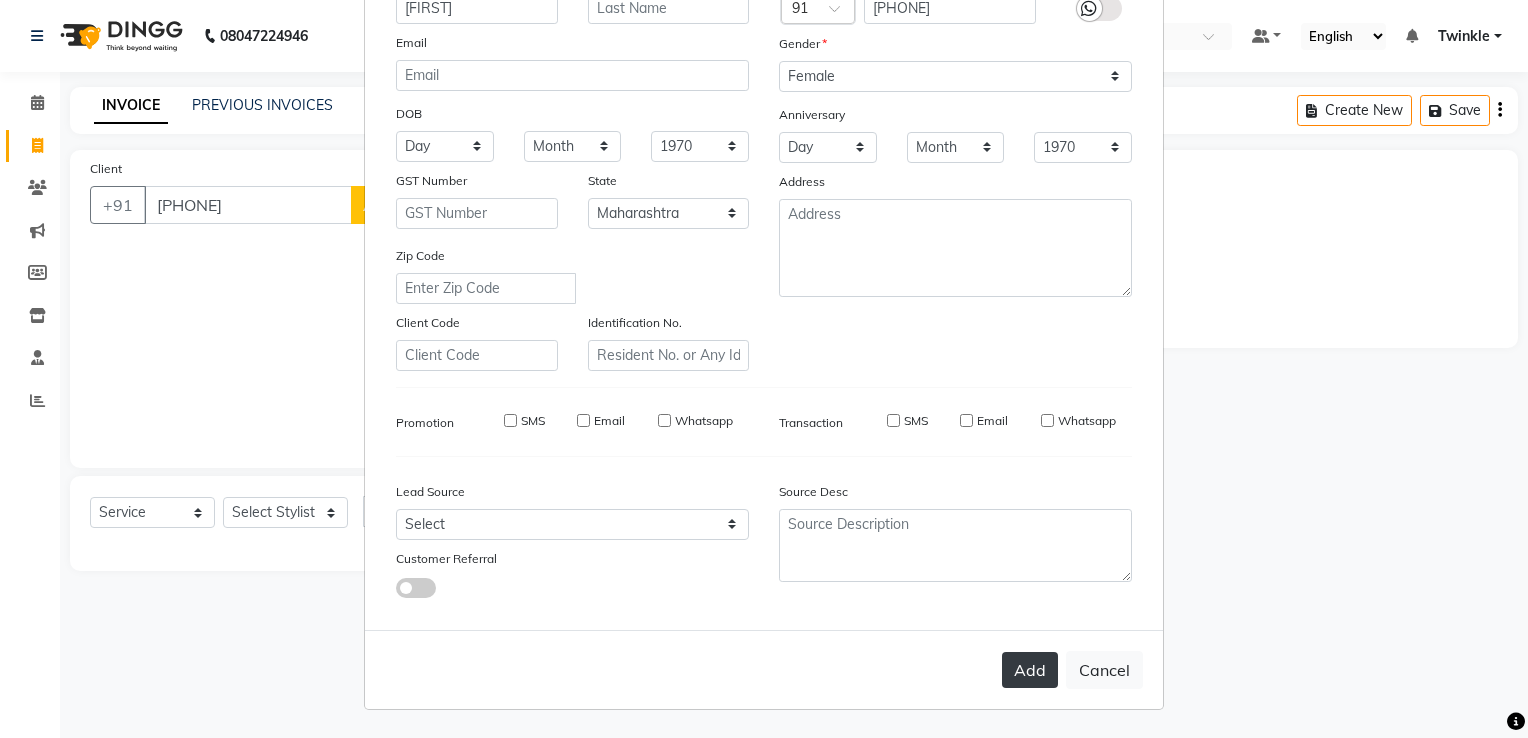 type 